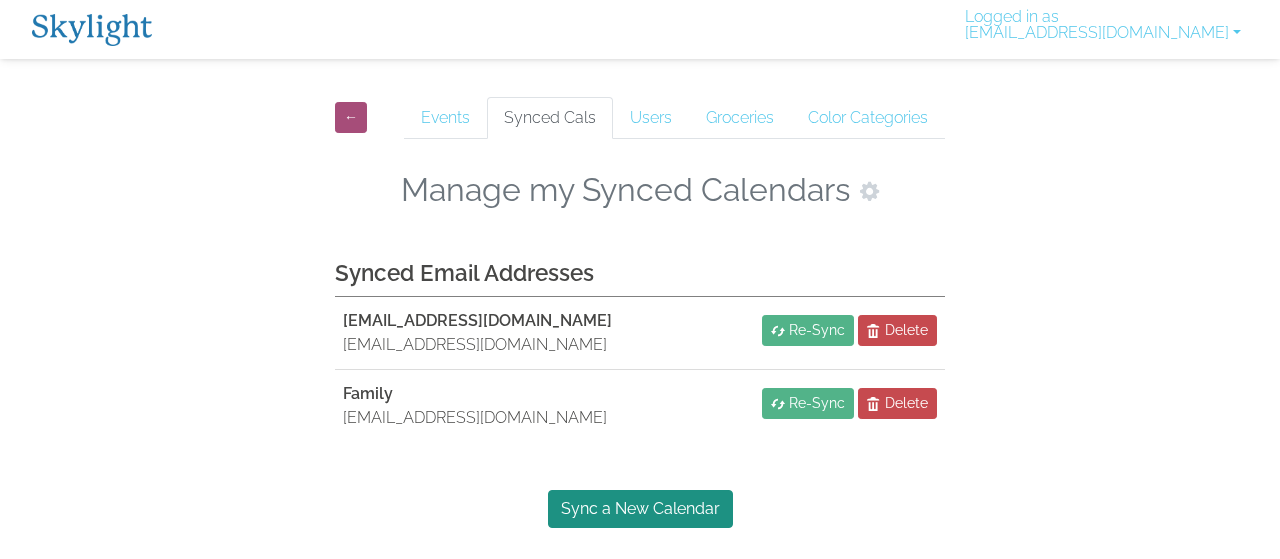 scroll, scrollTop: 0, scrollLeft: 0, axis: both 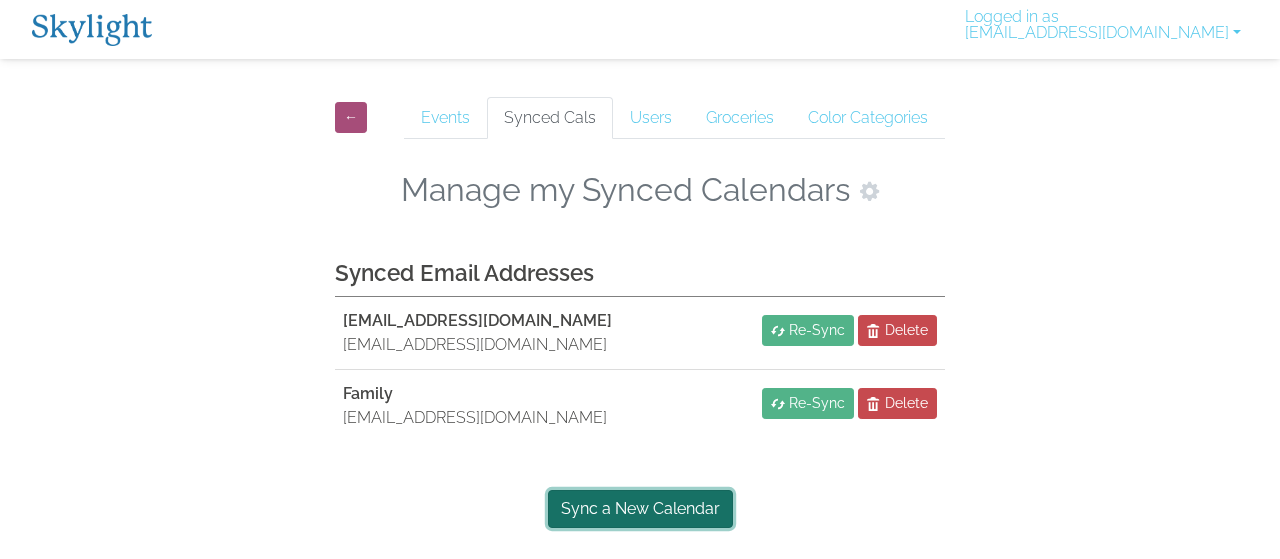 click on "Sync a New Calendar" at bounding box center (640, 509) 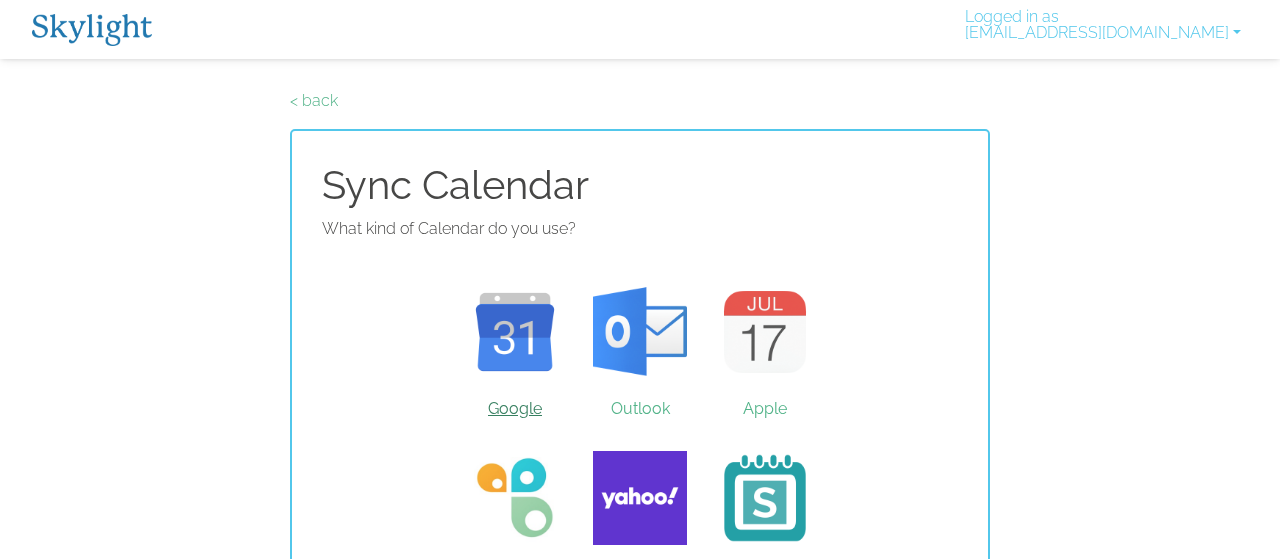 scroll, scrollTop: 61, scrollLeft: 0, axis: vertical 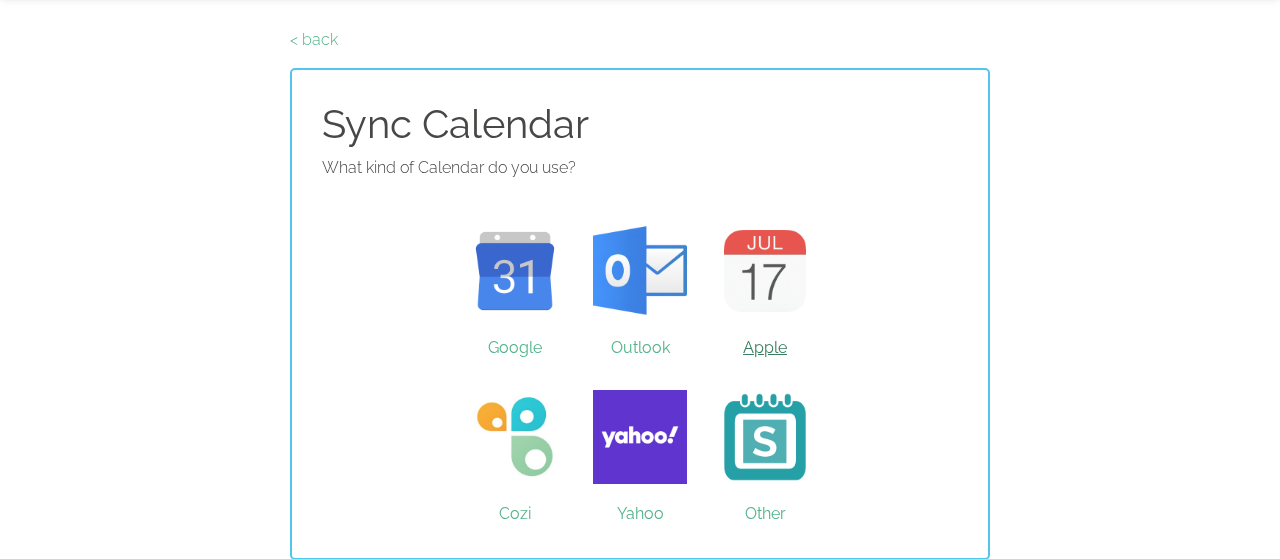 click on "Apple" at bounding box center (765, 271) 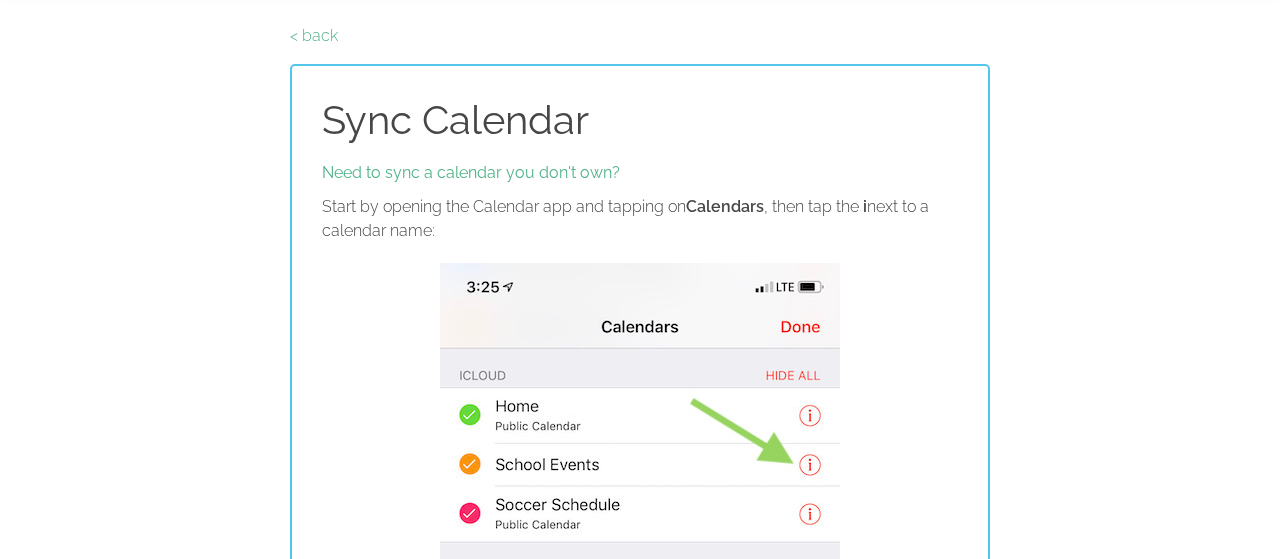 scroll, scrollTop: 194, scrollLeft: 0, axis: vertical 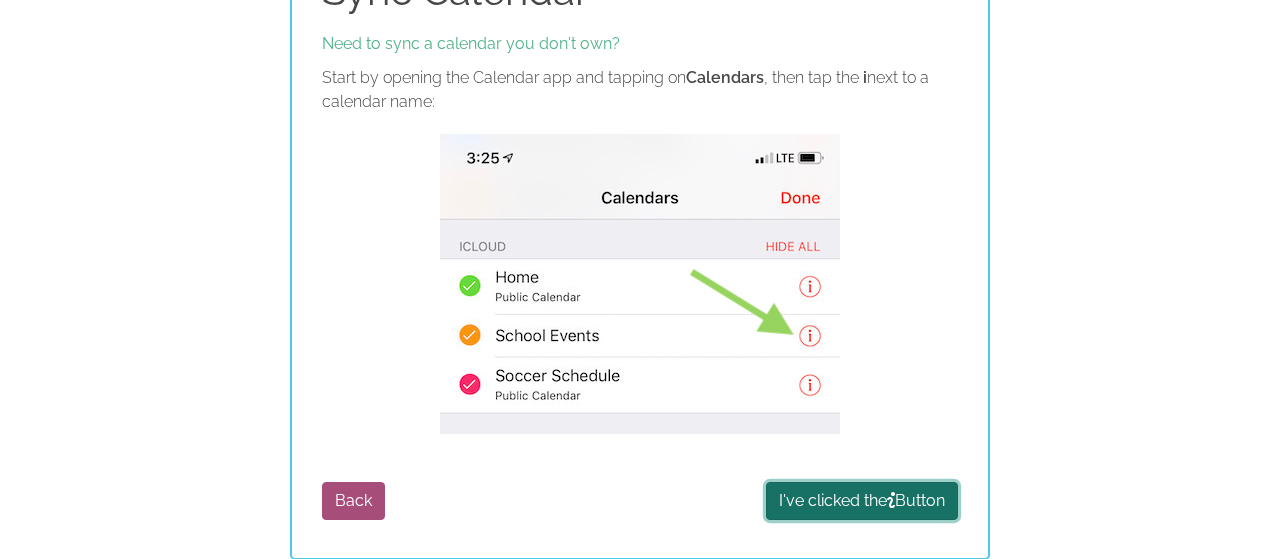 click on "I've clicked the   Button" at bounding box center [862, 501] 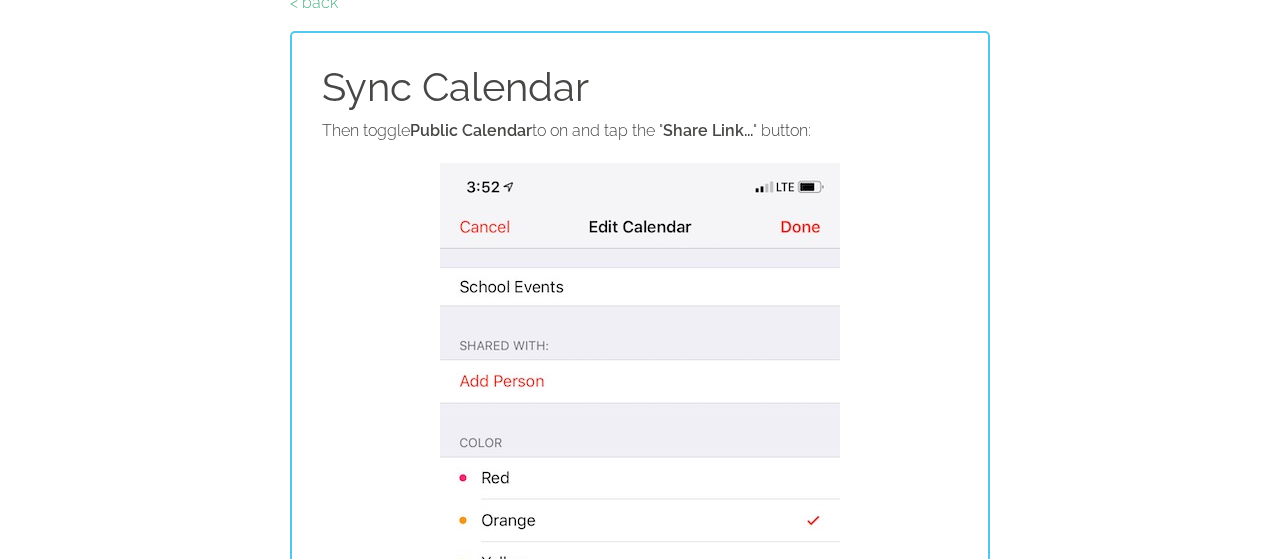 scroll, scrollTop: 0, scrollLeft: 0, axis: both 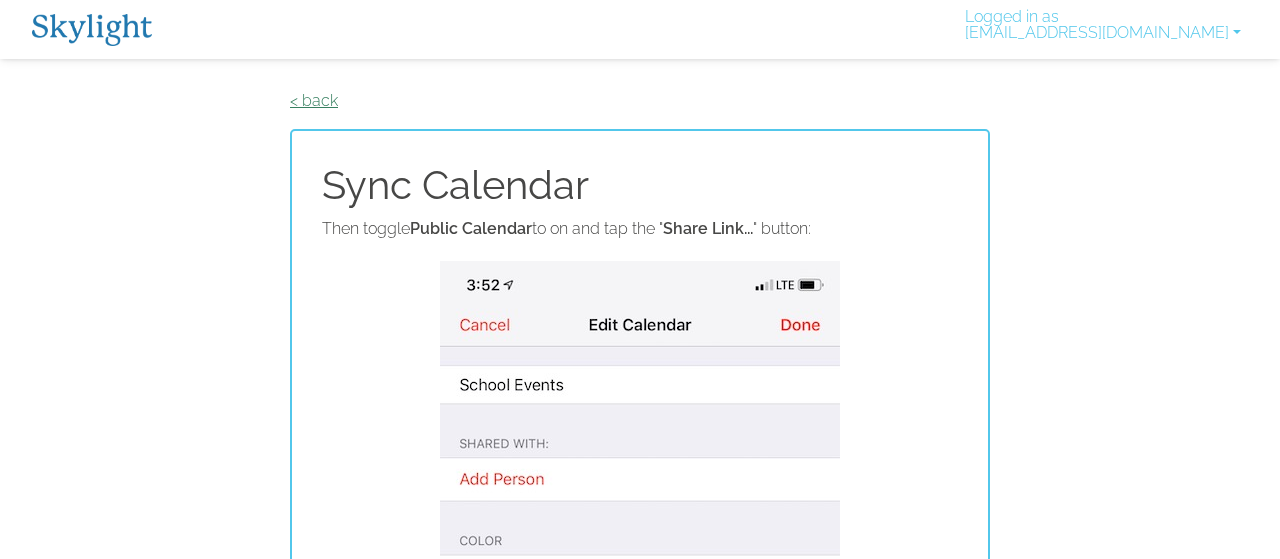 click on "< back" at bounding box center (314, 100) 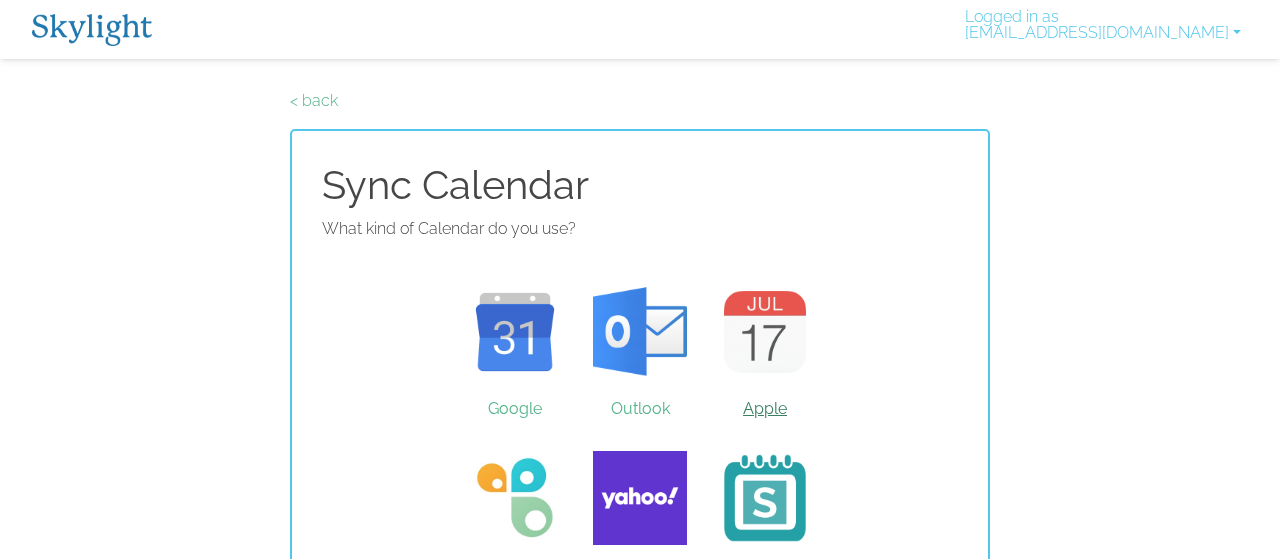 click on "Apple" at bounding box center [765, 332] 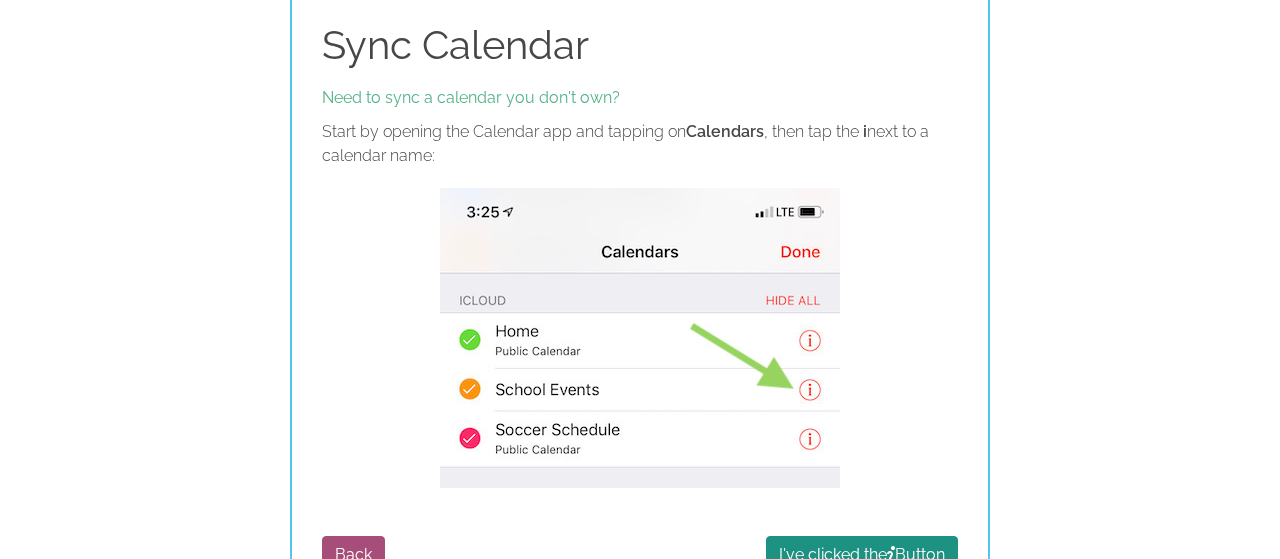 scroll, scrollTop: 194, scrollLeft: 0, axis: vertical 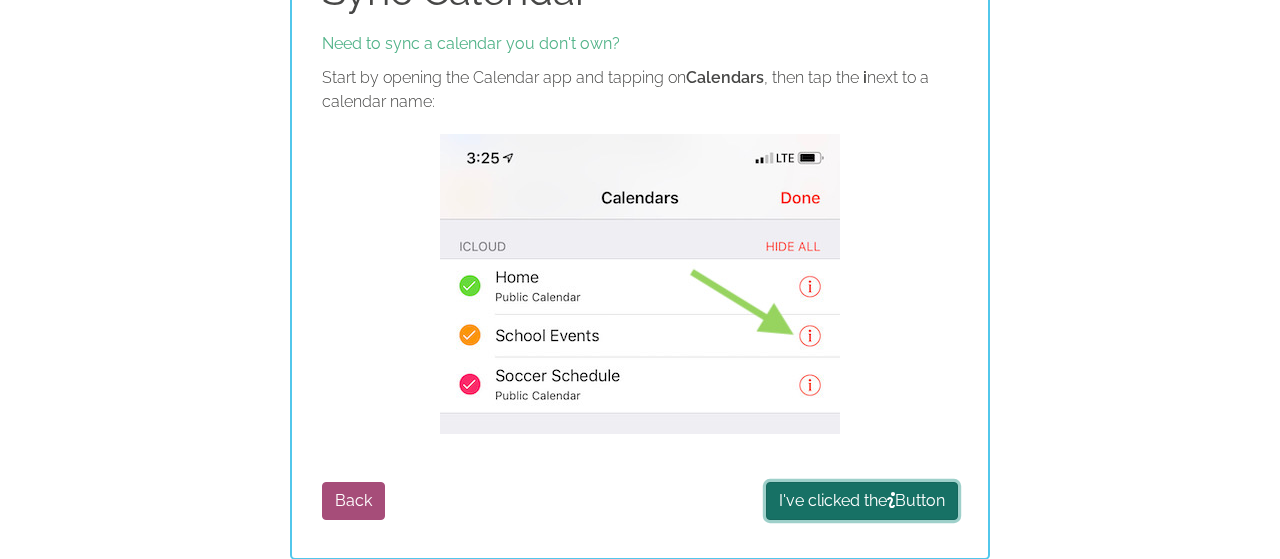 click on "I've clicked the   Button" at bounding box center (862, 501) 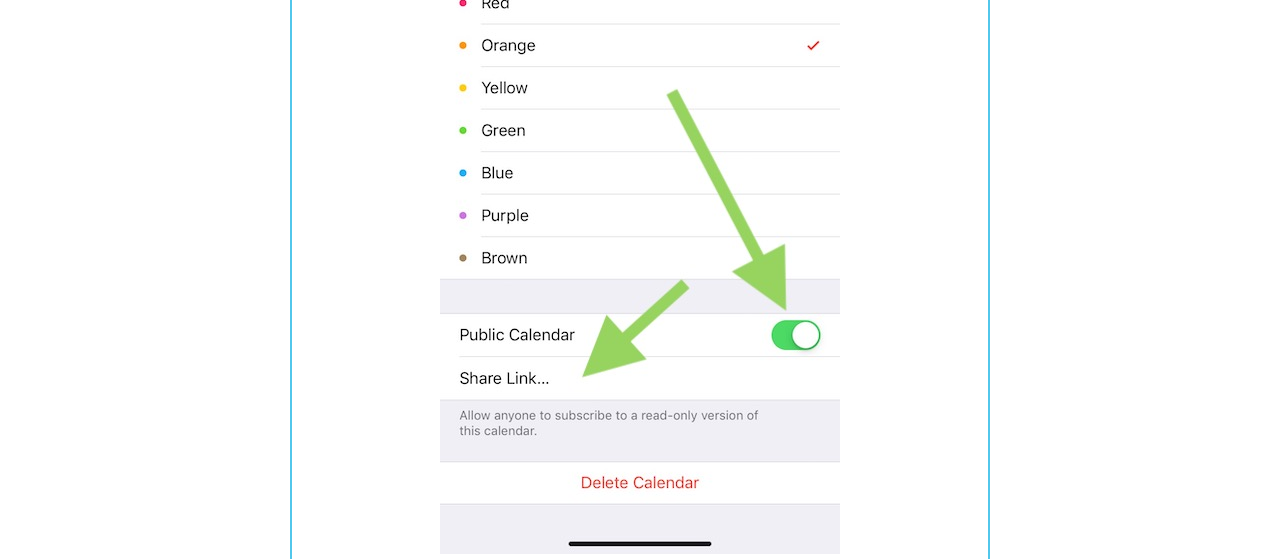 scroll, scrollTop: 716, scrollLeft: 0, axis: vertical 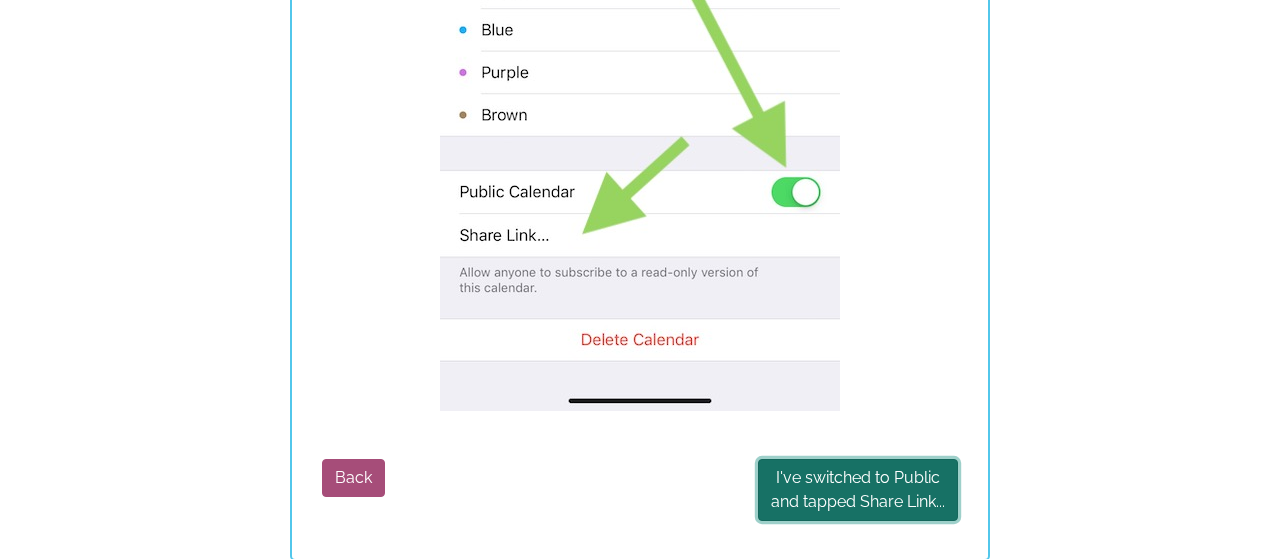 click on "I've switched to Public and tapped Share Link..." at bounding box center (858, 490) 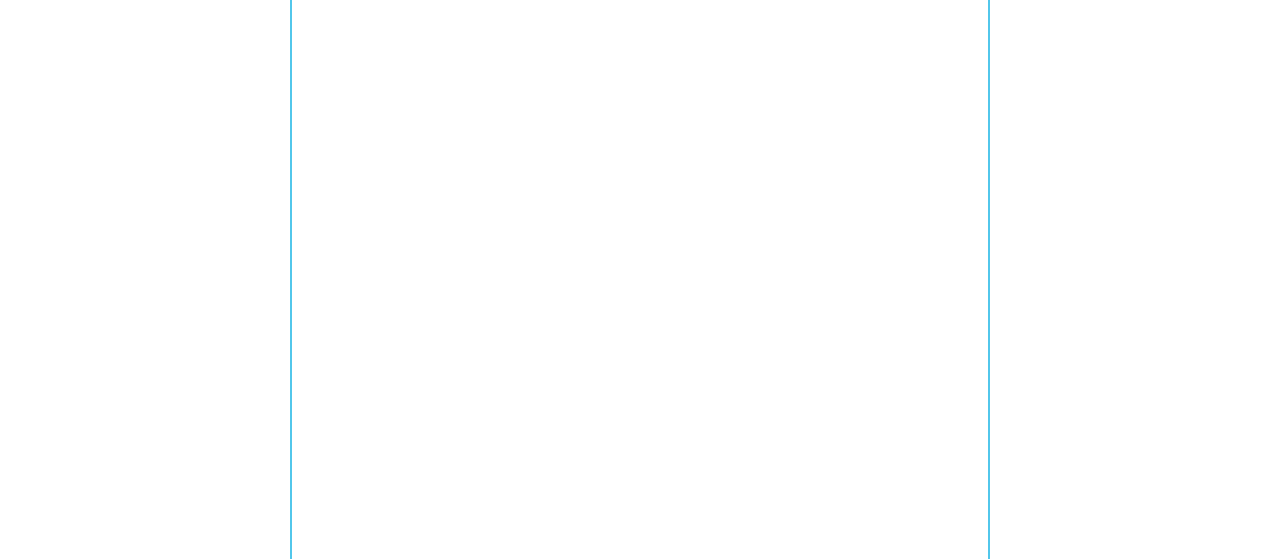 scroll, scrollTop: 0, scrollLeft: 0, axis: both 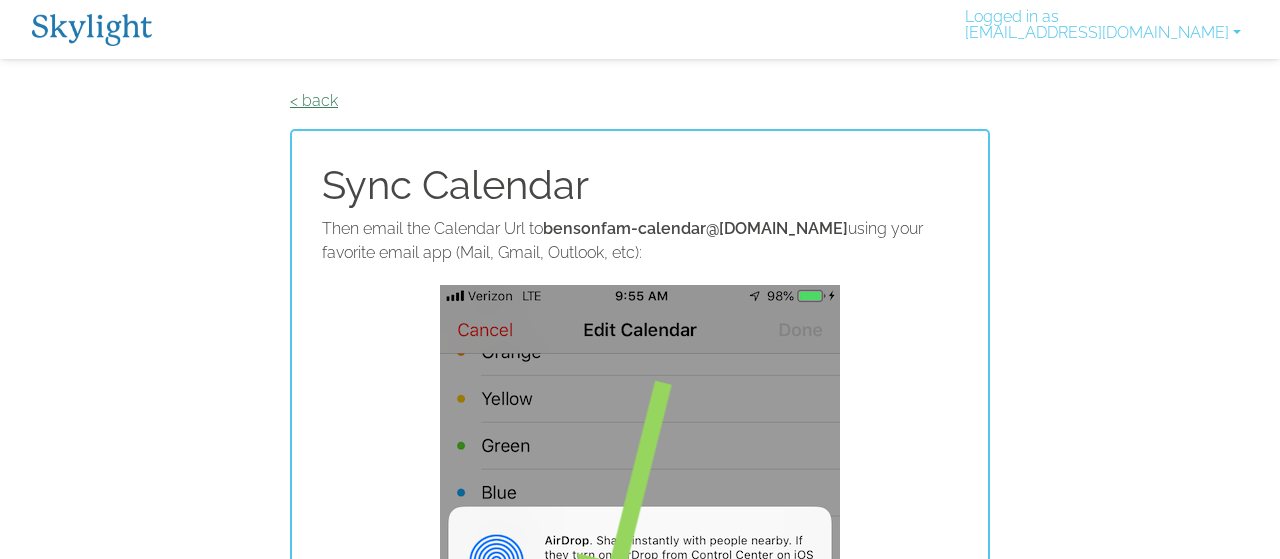 click on "< back" at bounding box center [314, 100] 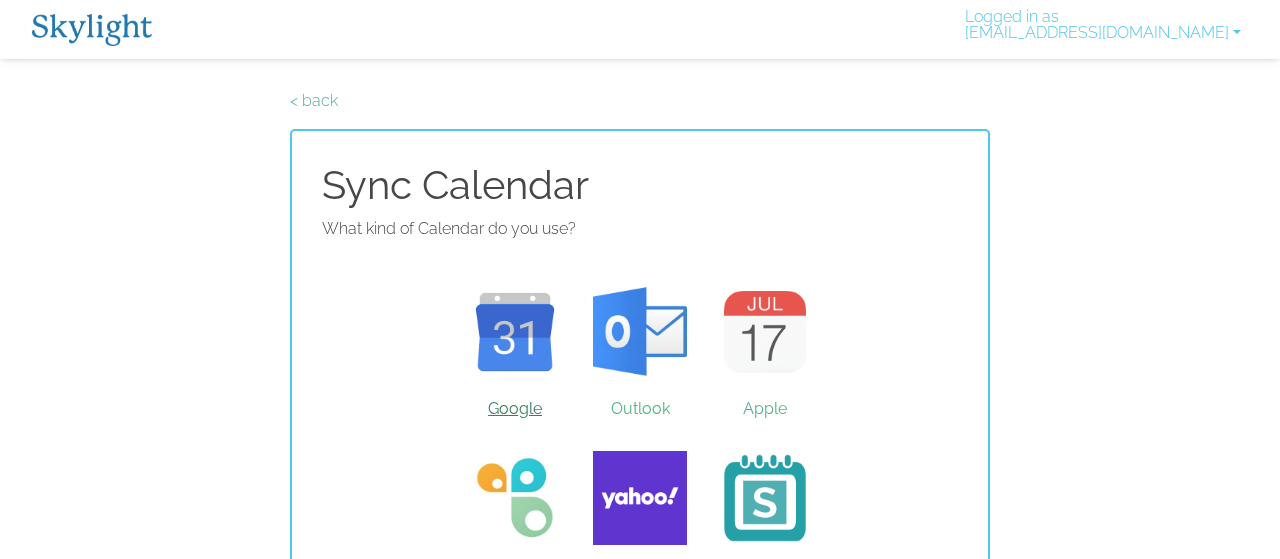 scroll, scrollTop: 61, scrollLeft: 0, axis: vertical 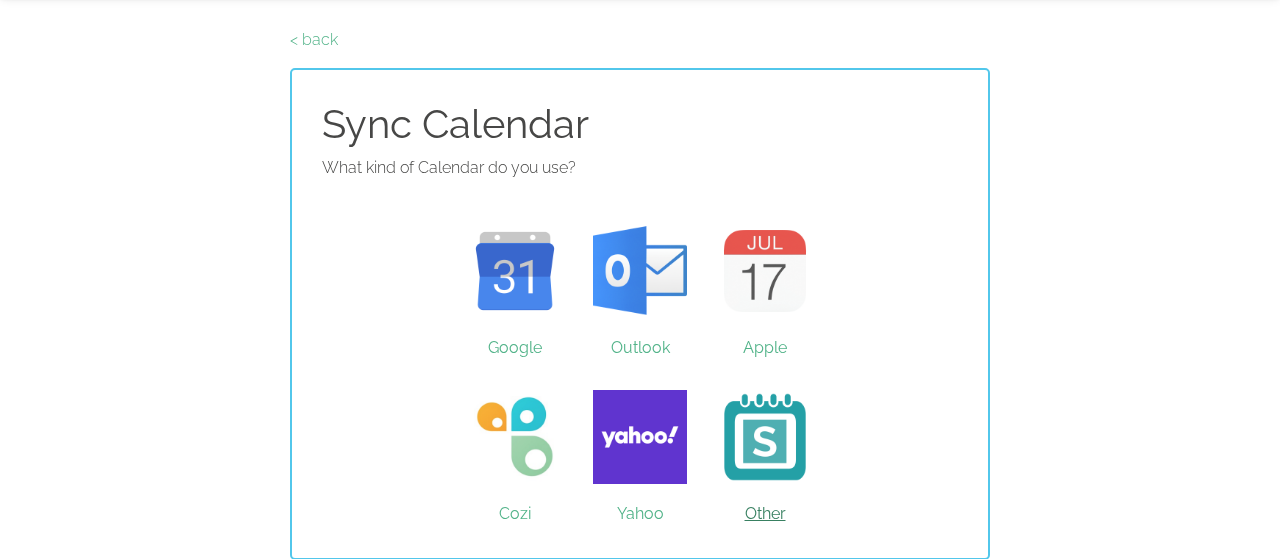 click on "Other" at bounding box center [765, 437] 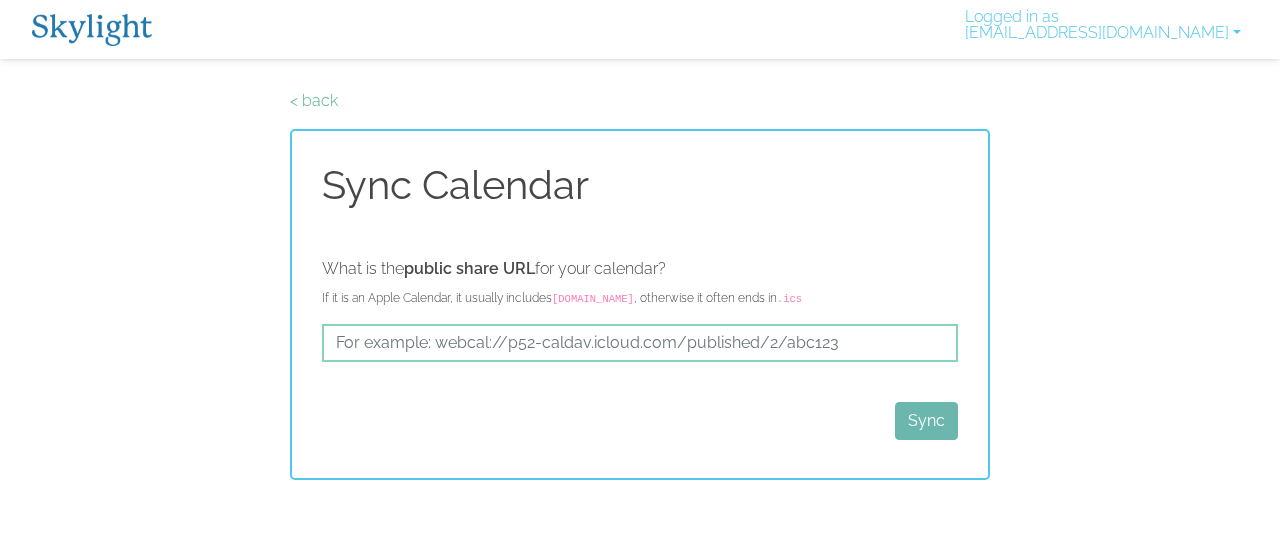 click on "What is the  public share URL  for your calendar? If it is an Apple Calendar, it usually includes  caldav.icloud.com , otherwise it often ends in  .ics" at bounding box center (640, 321) 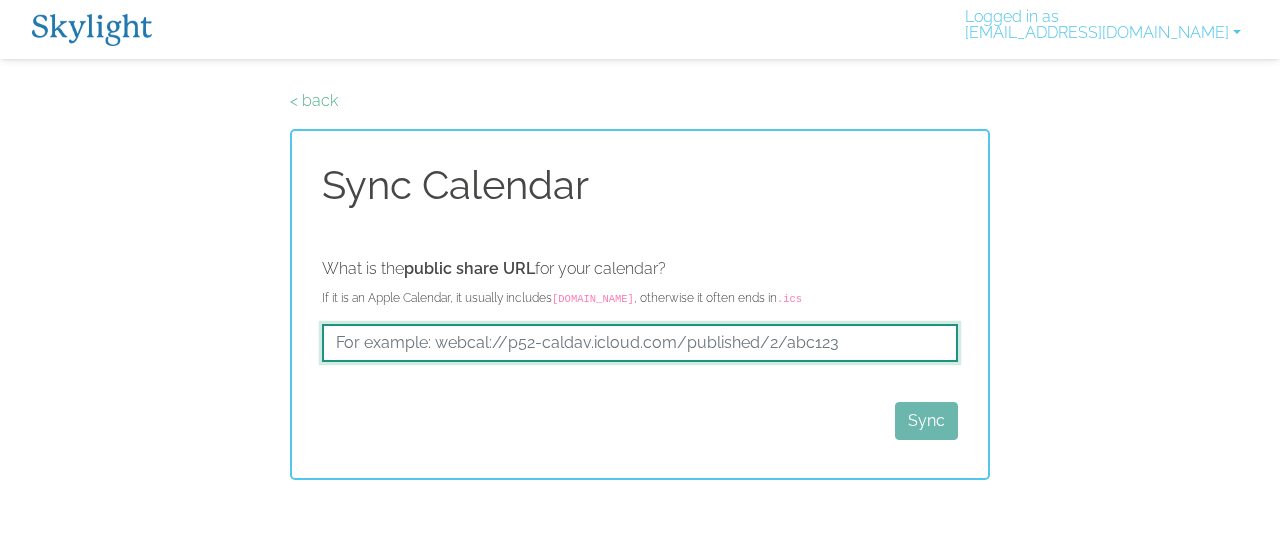 click at bounding box center (640, 343) 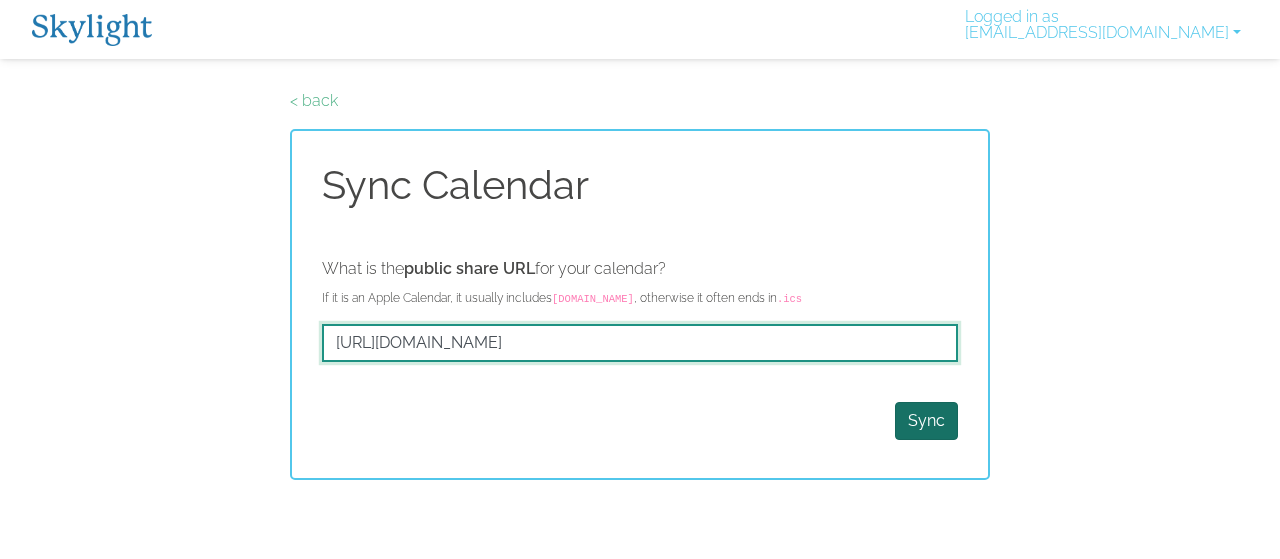 type on "[URL][DOMAIN_NAME]" 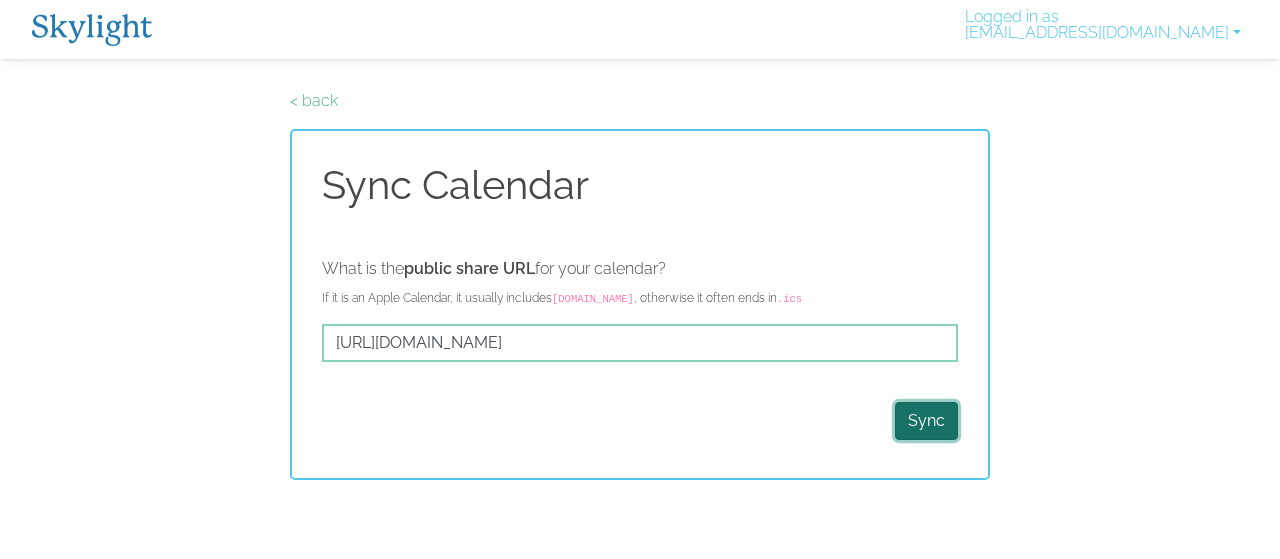 click on "Sync" at bounding box center [926, 421] 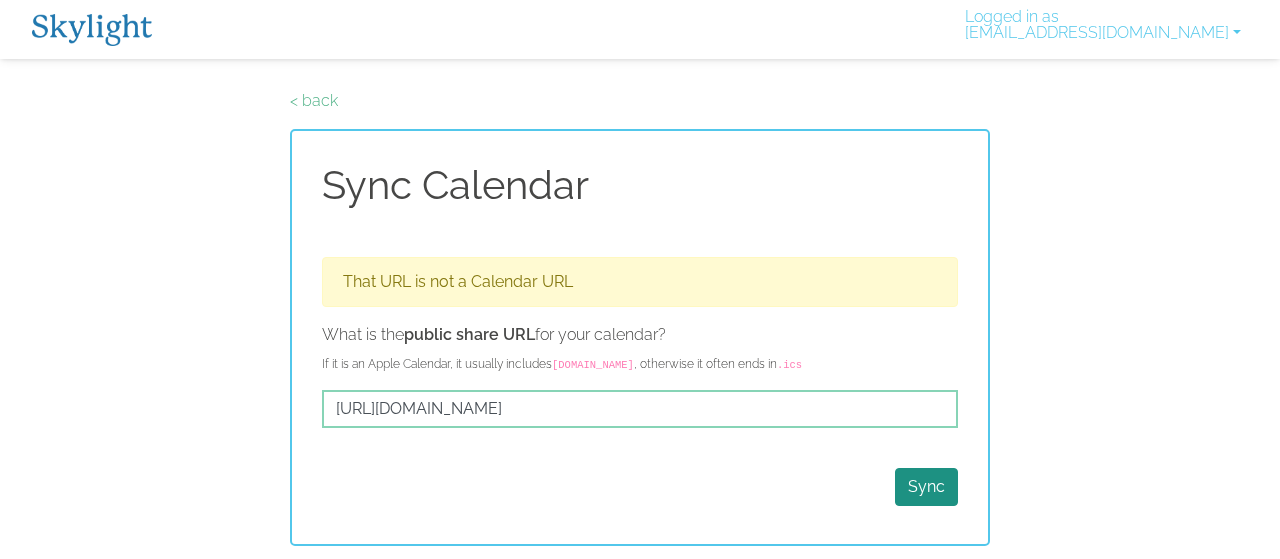 click on "< back Sync Calendar That URL is not a Calendar URL What is the  public share URL  for your calendar? If it is an Apple Calendar, it usually includes  caldav.icloud.com , otherwise it often ends in  .ics https://dav.mailbusiness.ionos.co.uk/caldav/Y2FsOi8vMC8zMQ Sync" at bounding box center (640, 317) 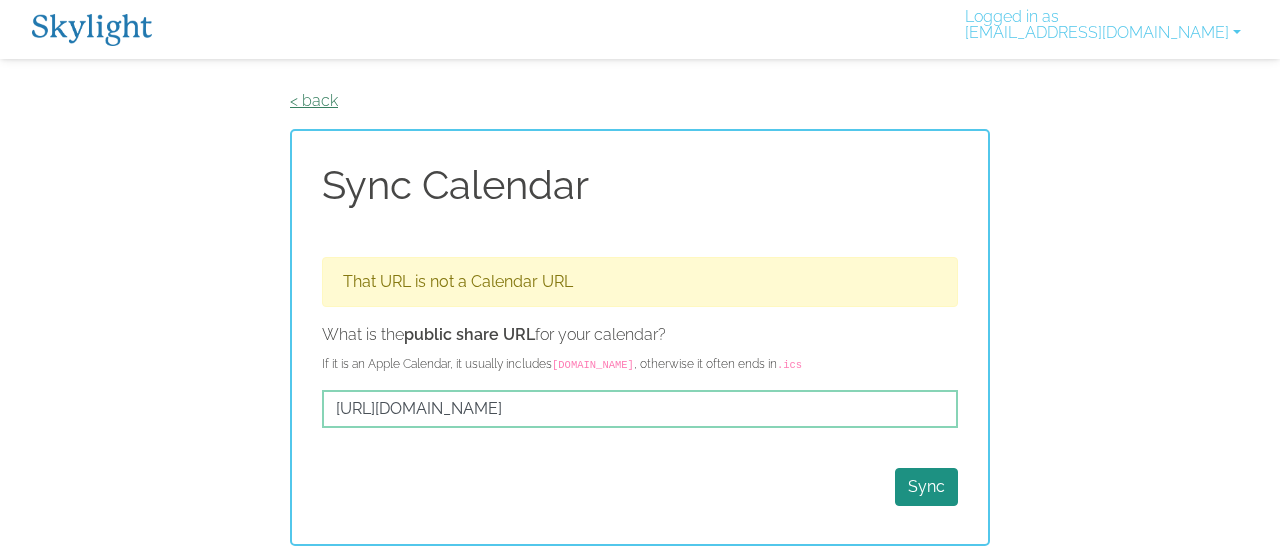 click on "< back" at bounding box center (314, 100) 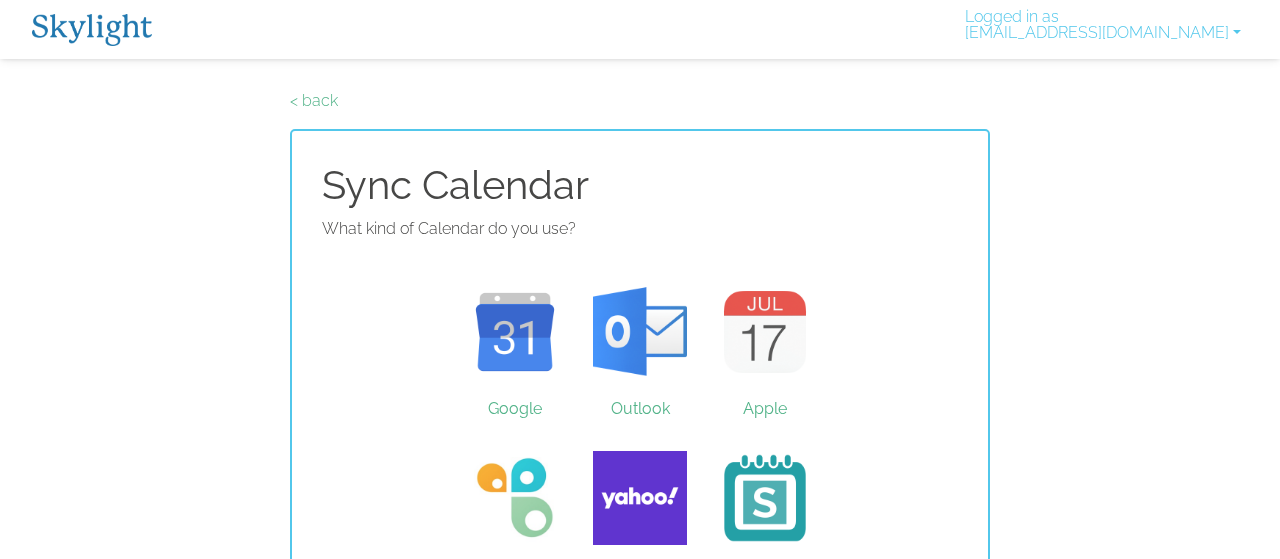scroll, scrollTop: 61, scrollLeft: 0, axis: vertical 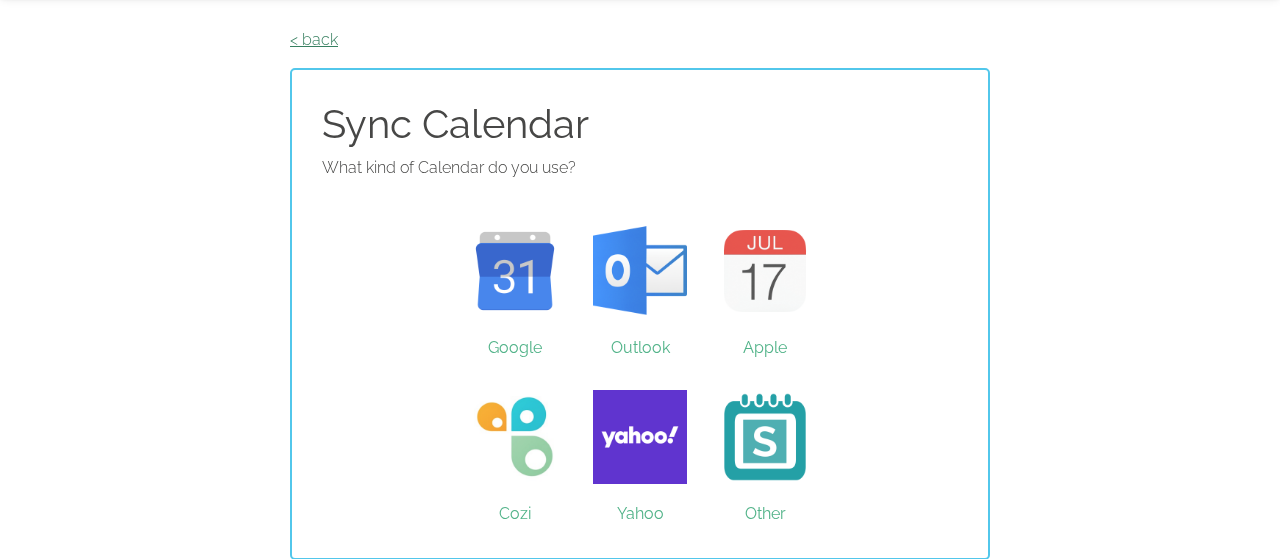 click on "< back" at bounding box center [314, 39] 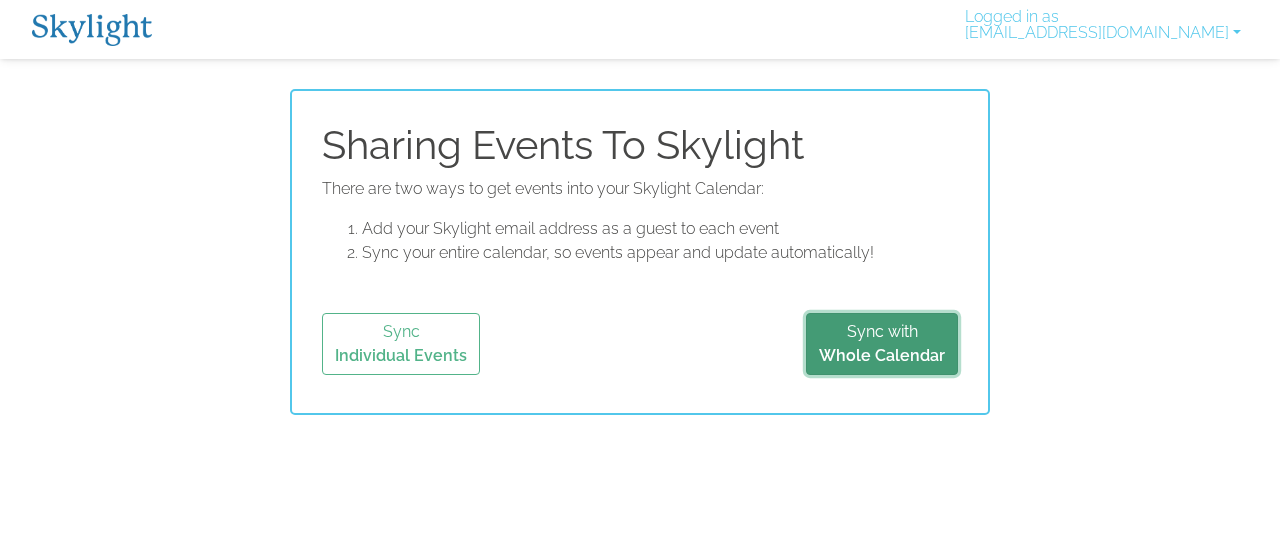 click on "Whole Calendar" at bounding box center [882, 355] 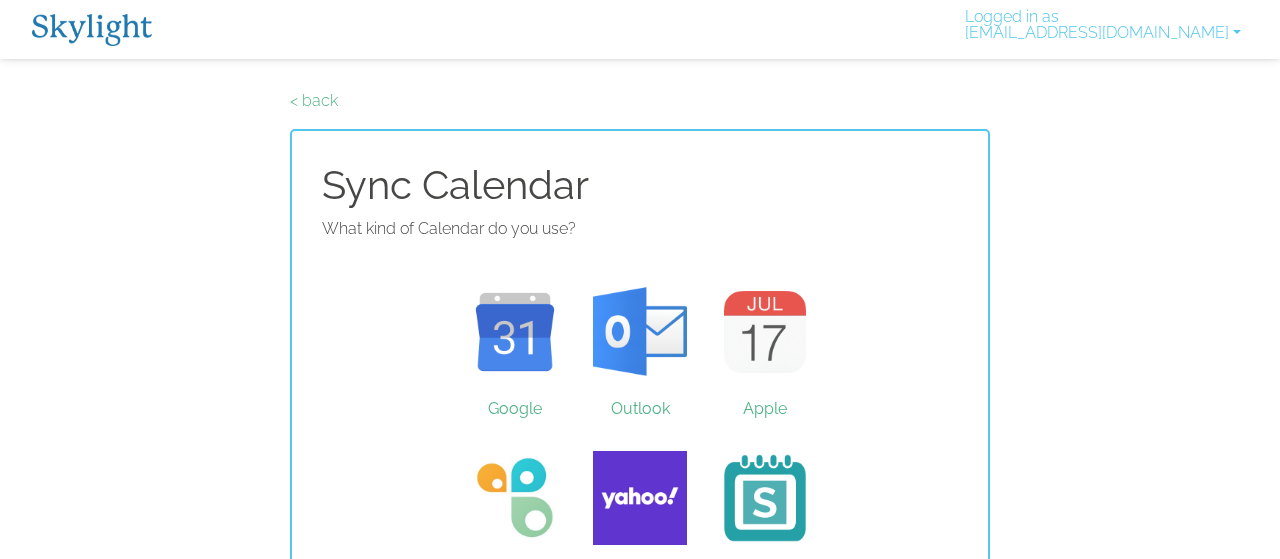 scroll, scrollTop: 61, scrollLeft: 0, axis: vertical 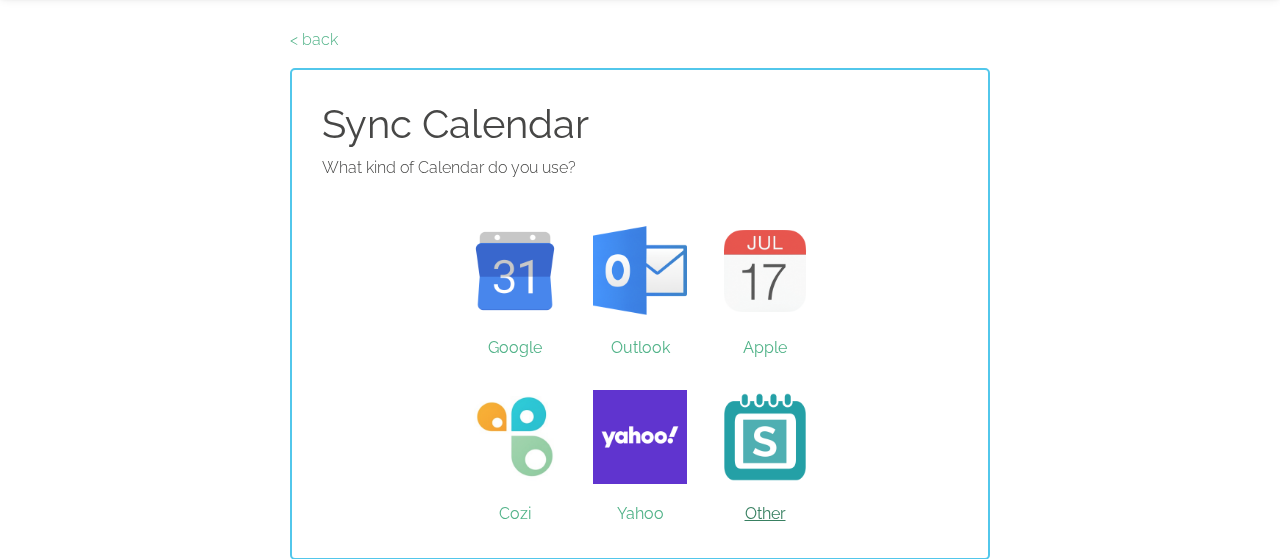 click on "Other" at bounding box center (765, 437) 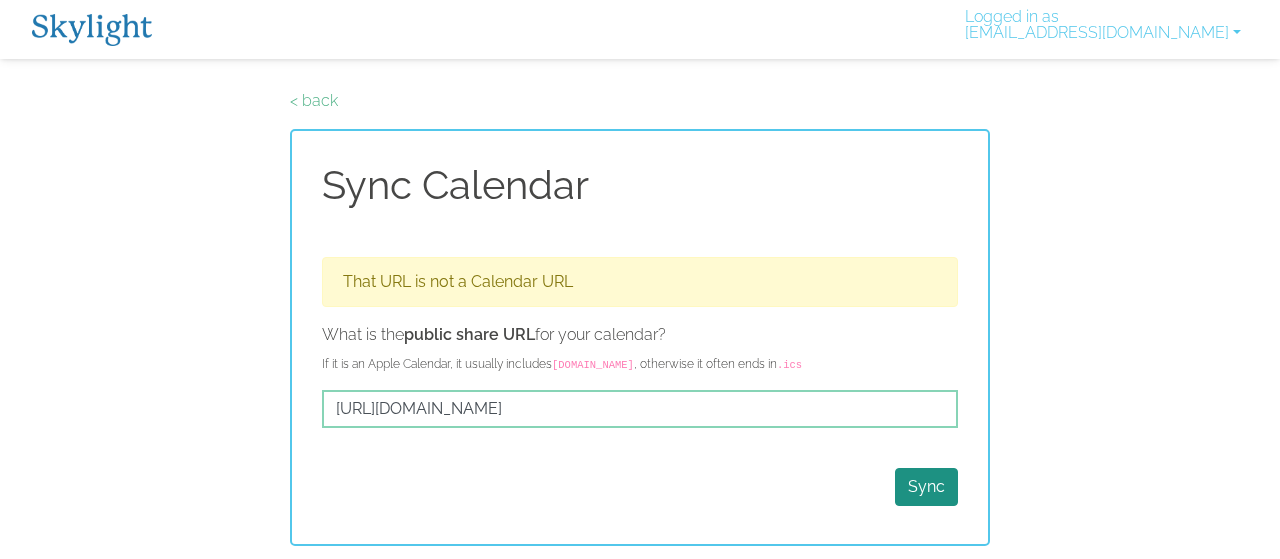 scroll, scrollTop: 0, scrollLeft: 0, axis: both 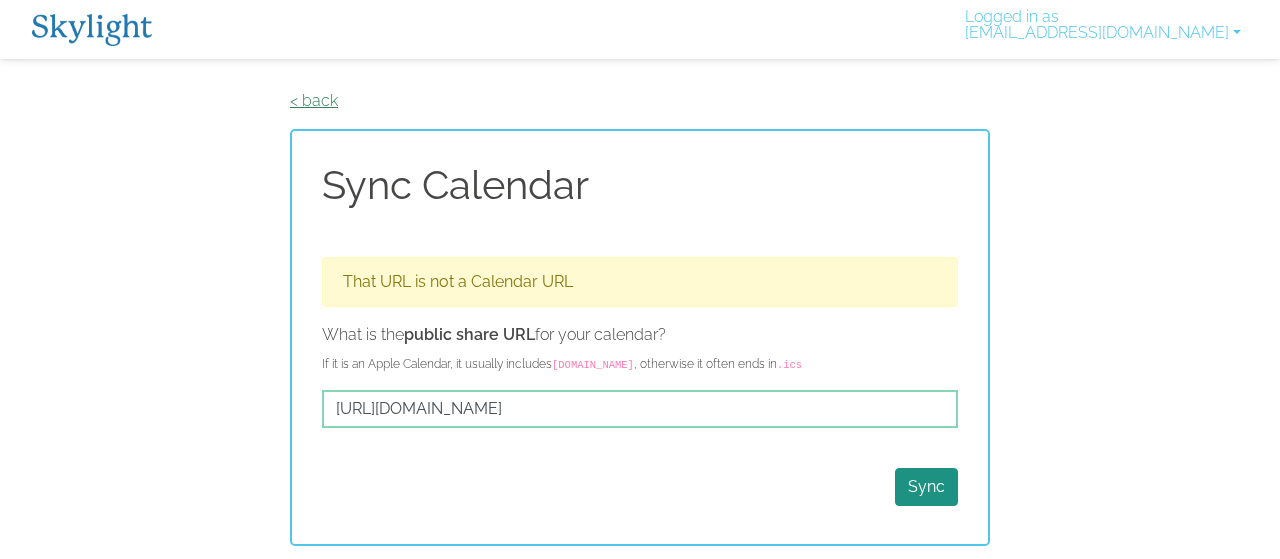 click on "< back" at bounding box center [314, 100] 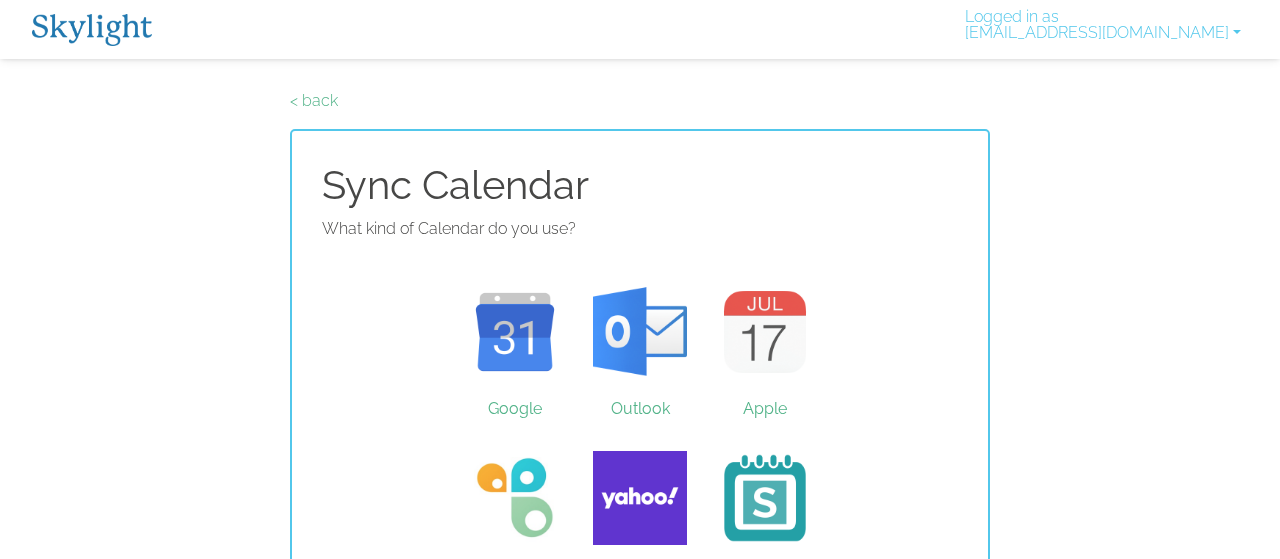 click on "< back" at bounding box center (314, 100) 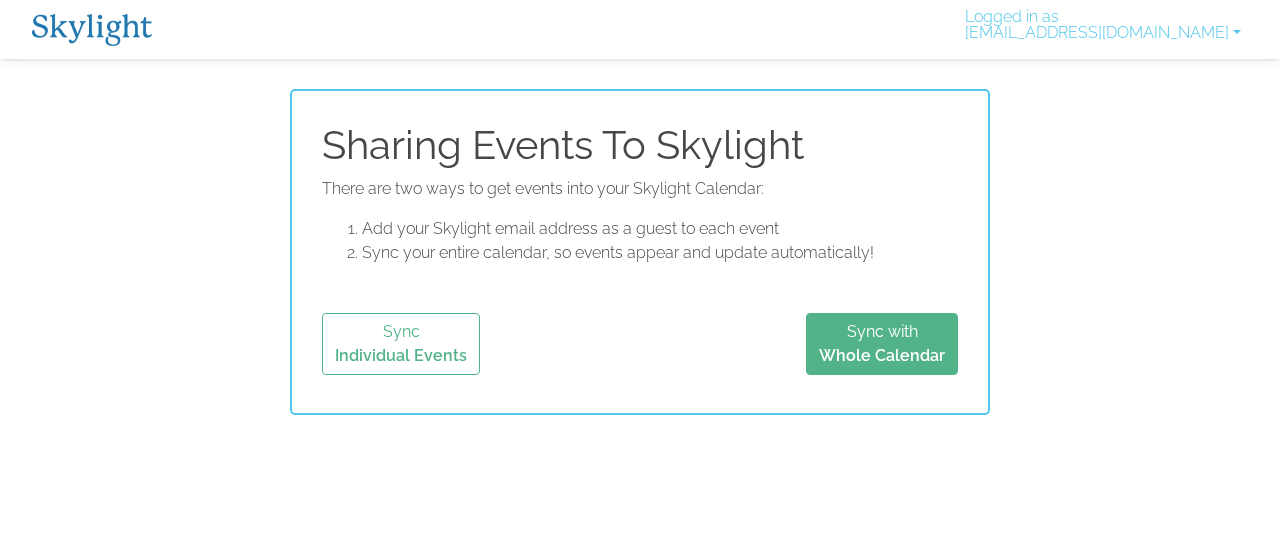 click at bounding box center (92, 30) 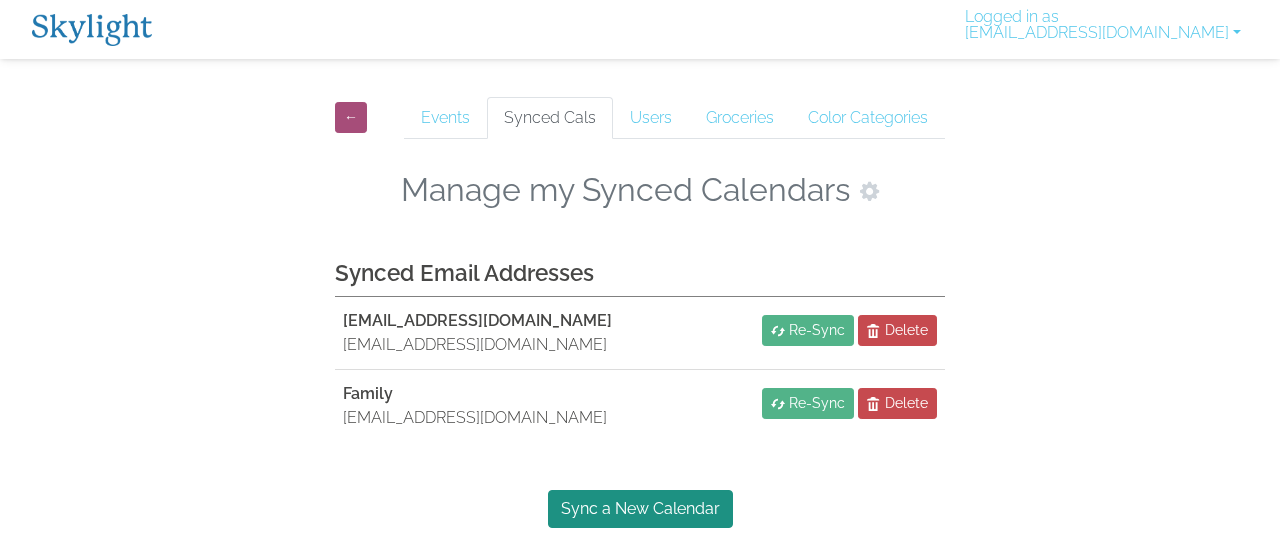 scroll, scrollTop: 0, scrollLeft: 0, axis: both 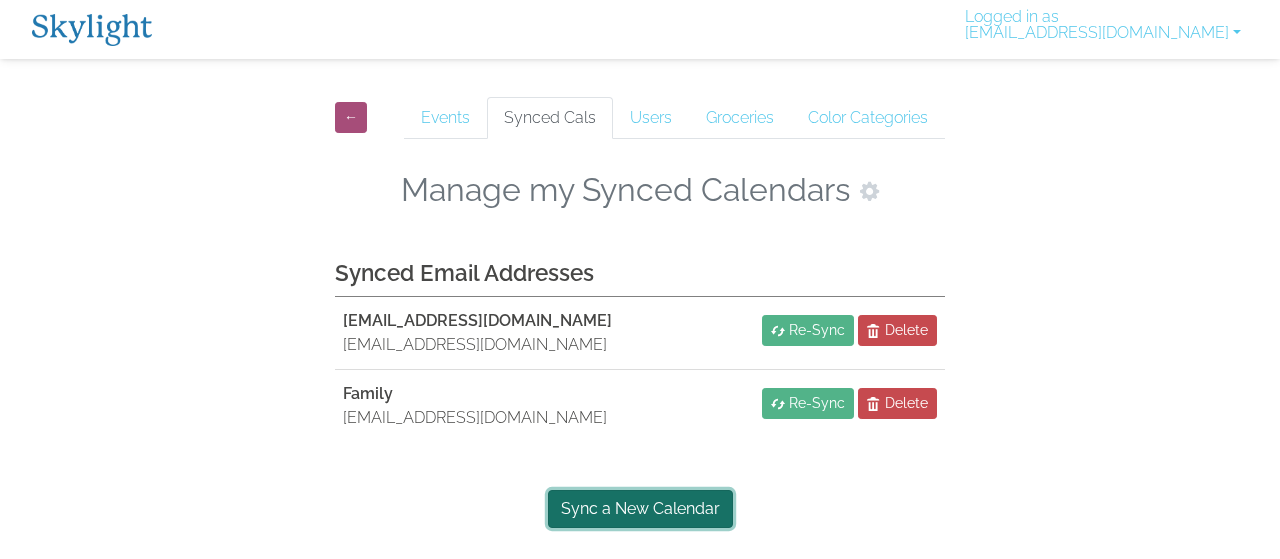 click on "Sync a New Calendar" at bounding box center [640, 509] 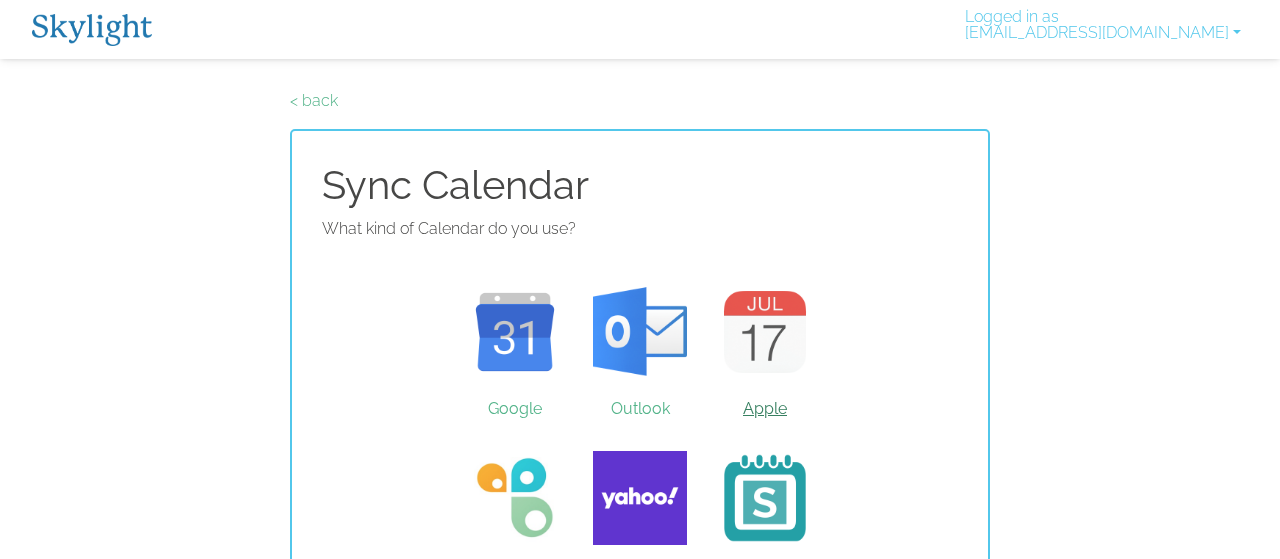 scroll, scrollTop: 61, scrollLeft: 0, axis: vertical 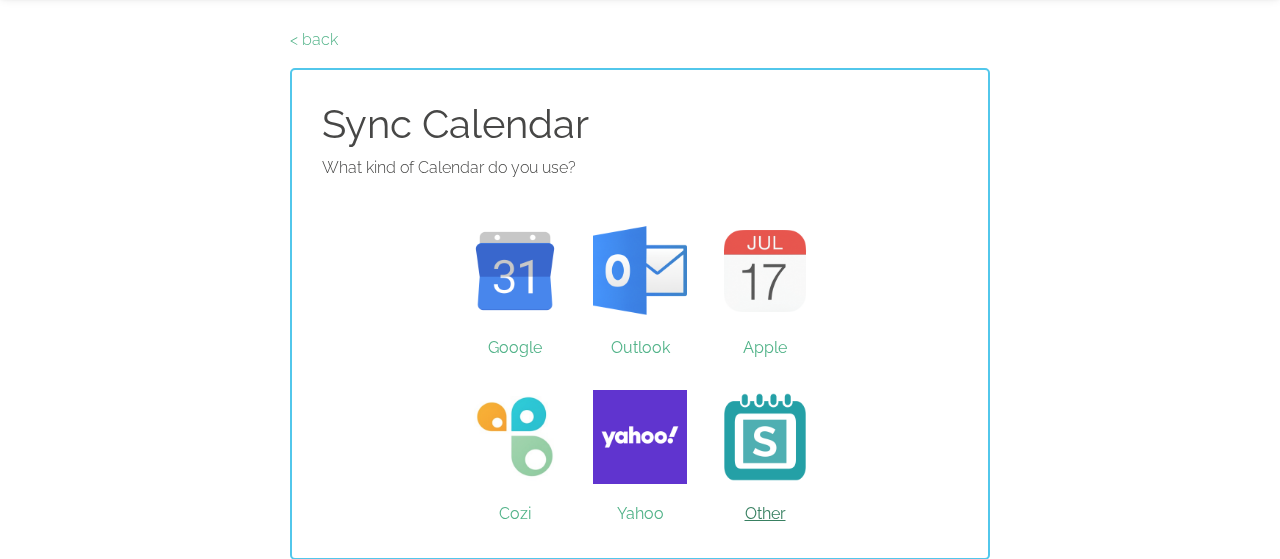 click on "Other" at bounding box center [765, 437] 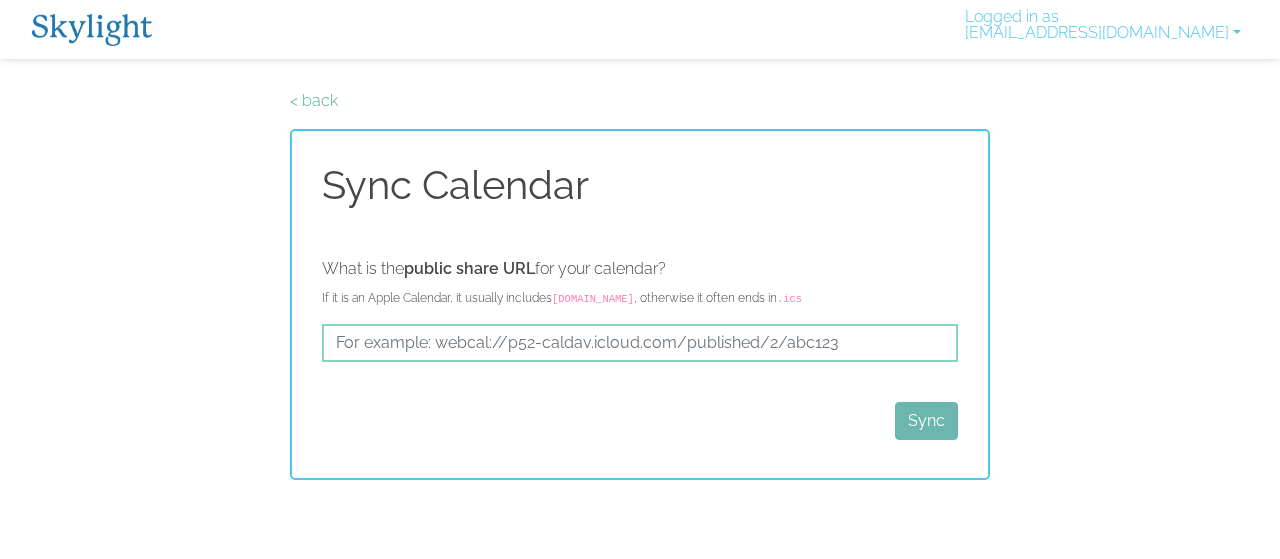 click on "< back" at bounding box center [640, 101] 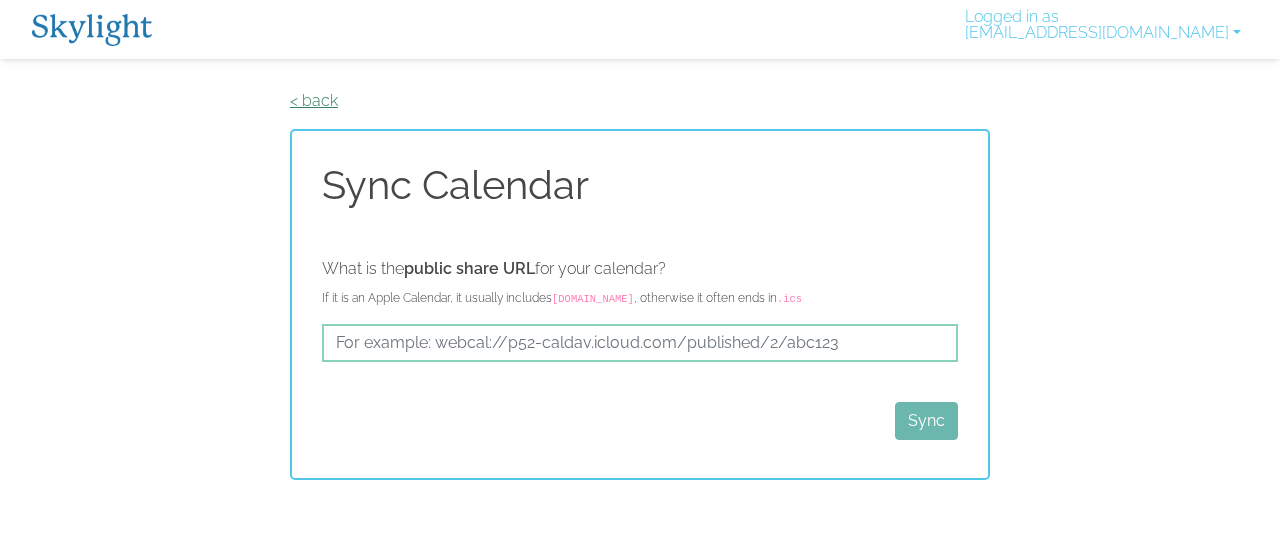 click on "< back" at bounding box center (314, 100) 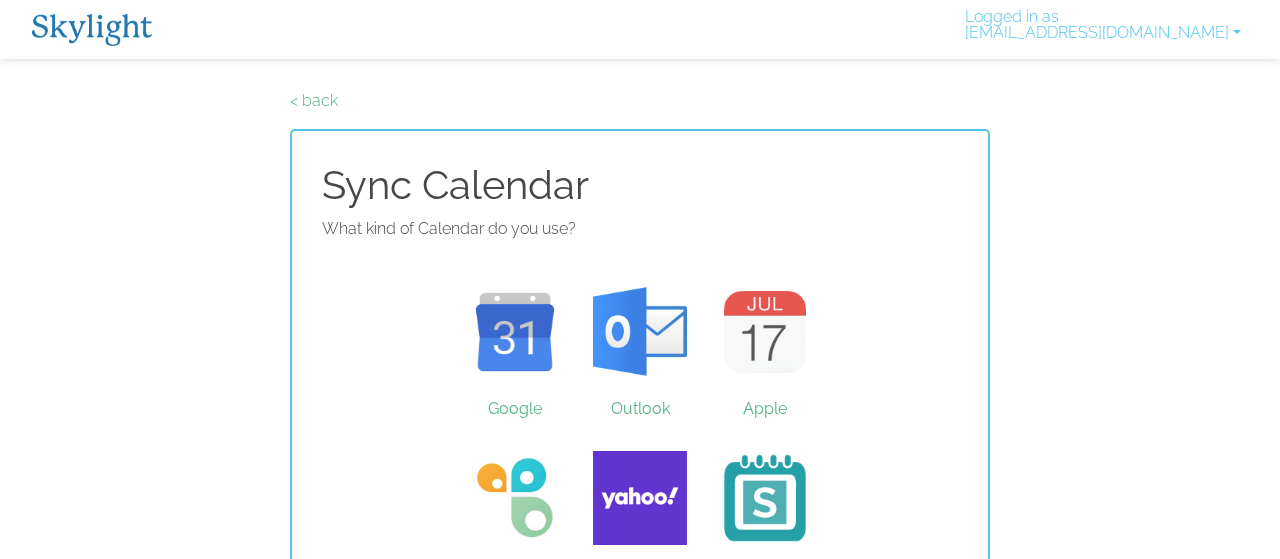 click on "< back" at bounding box center (314, 100) 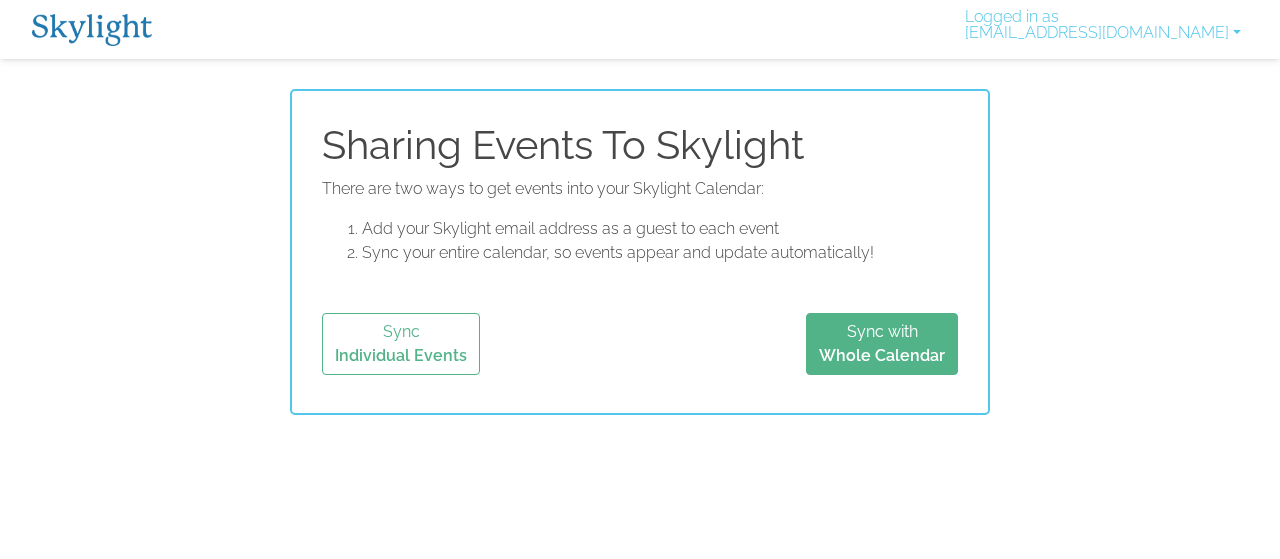 click at bounding box center [92, 30] 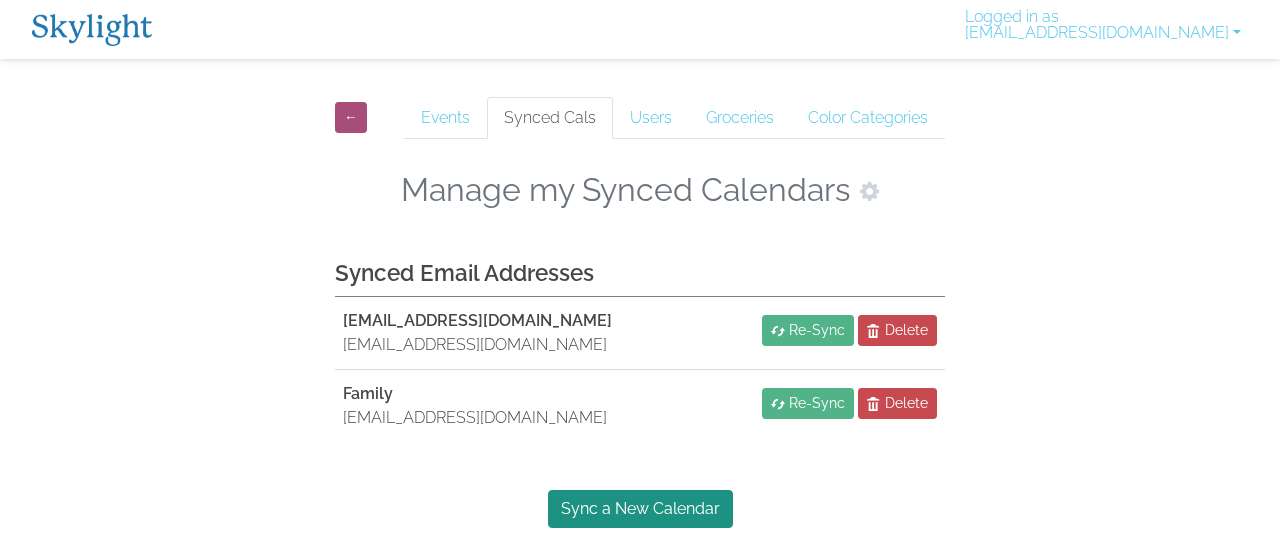 scroll, scrollTop: 0, scrollLeft: 0, axis: both 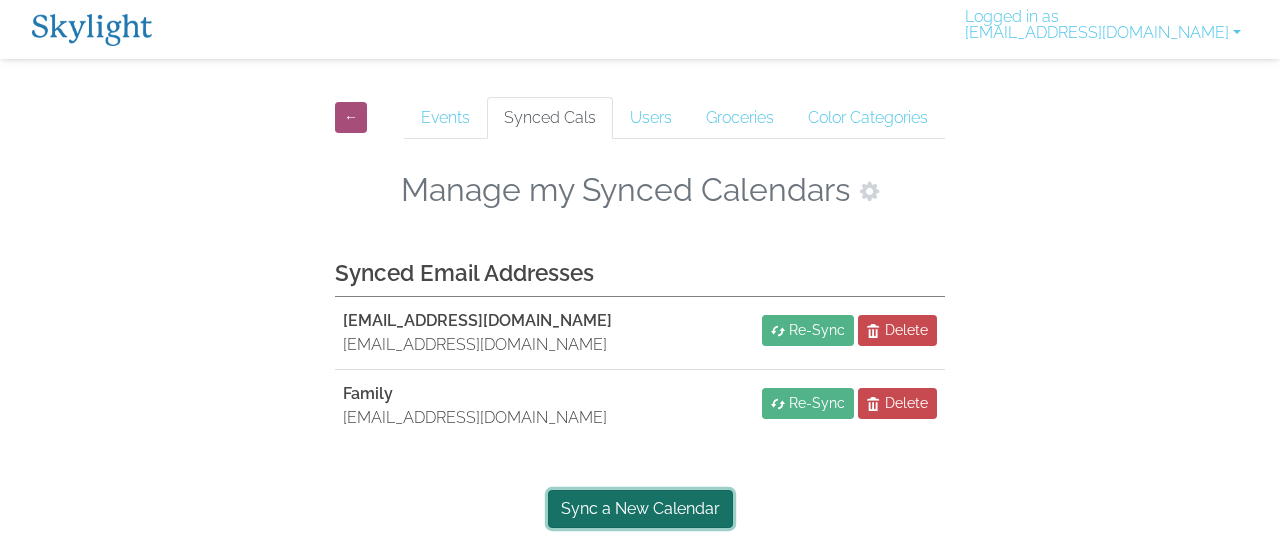 click on "Sync a New Calendar" at bounding box center (640, 509) 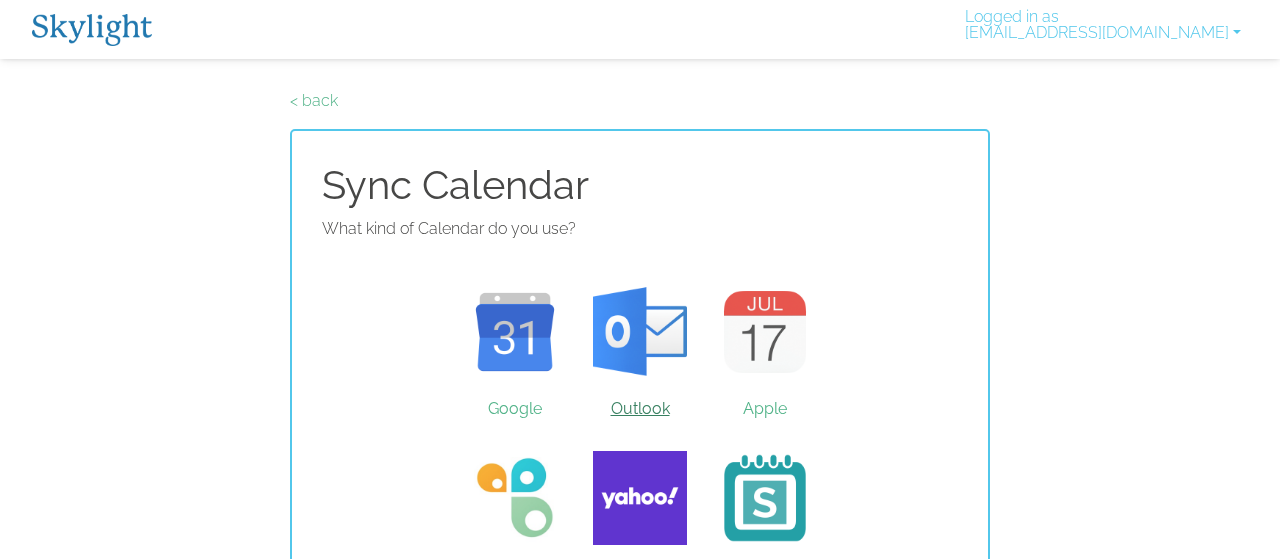 scroll, scrollTop: 61, scrollLeft: 0, axis: vertical 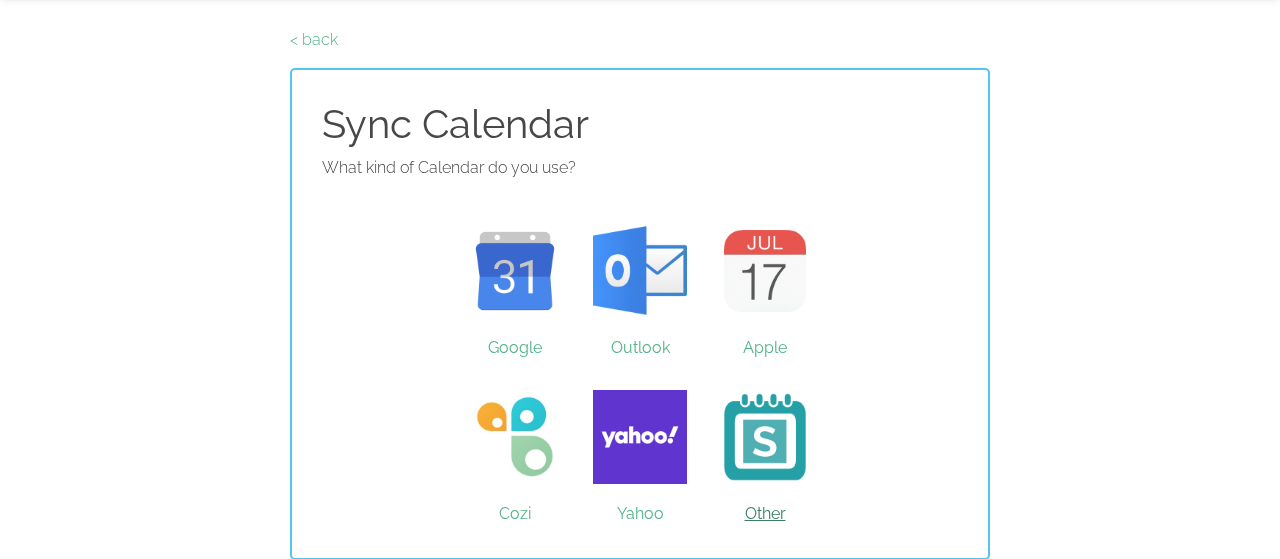 click on "Other" at bounding box center (765, 437) 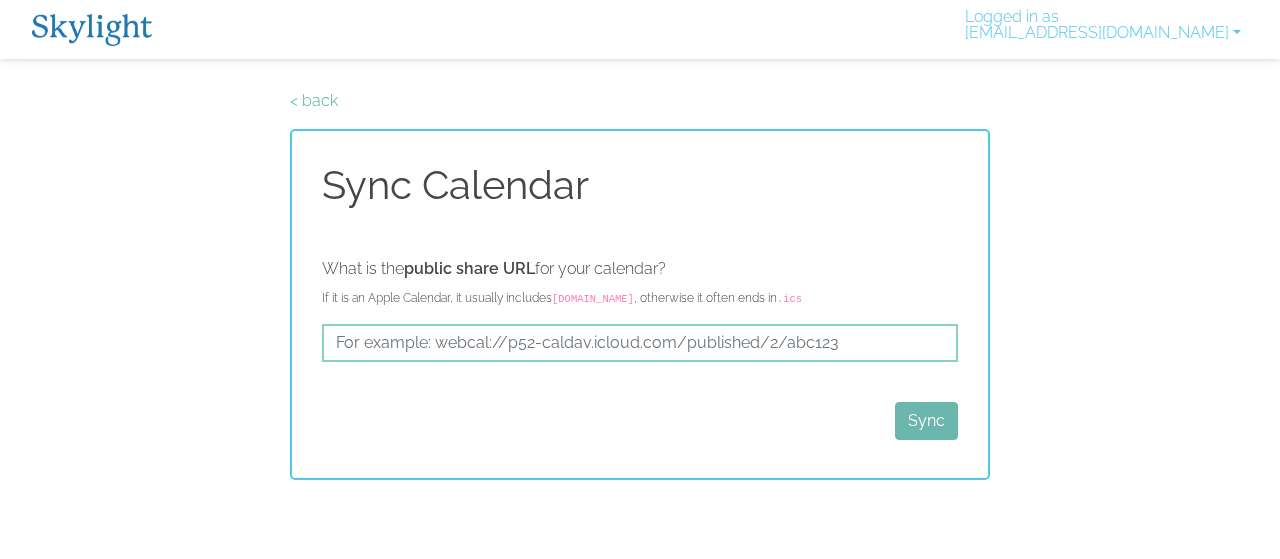 scroll, scrollTop: 0, scrollLeft: 0, axis: both 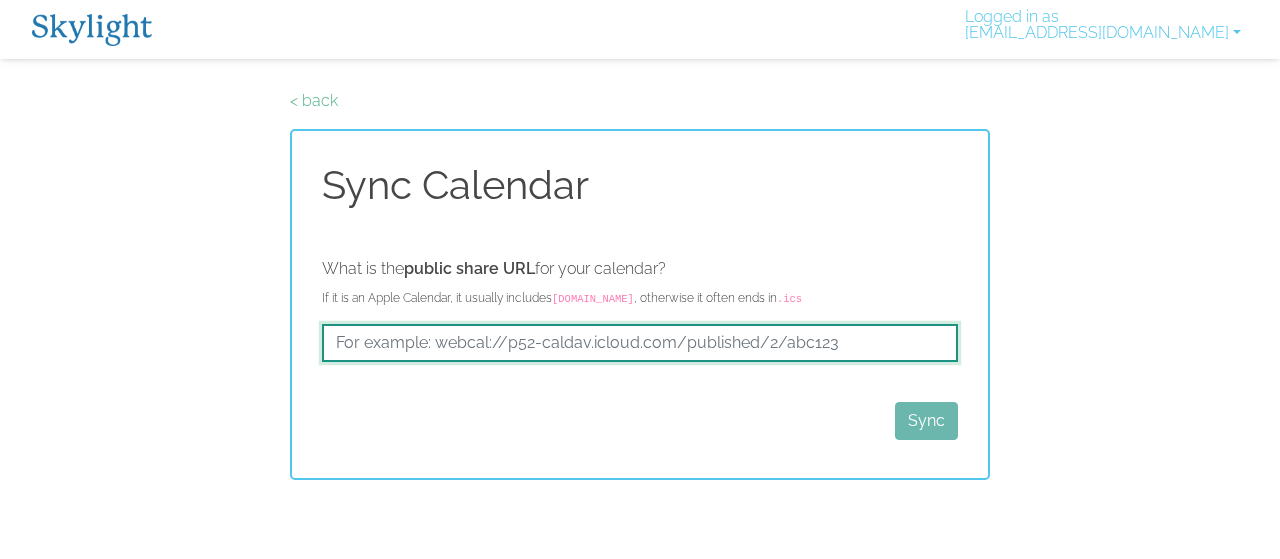 click at bounding box center [640, 343] 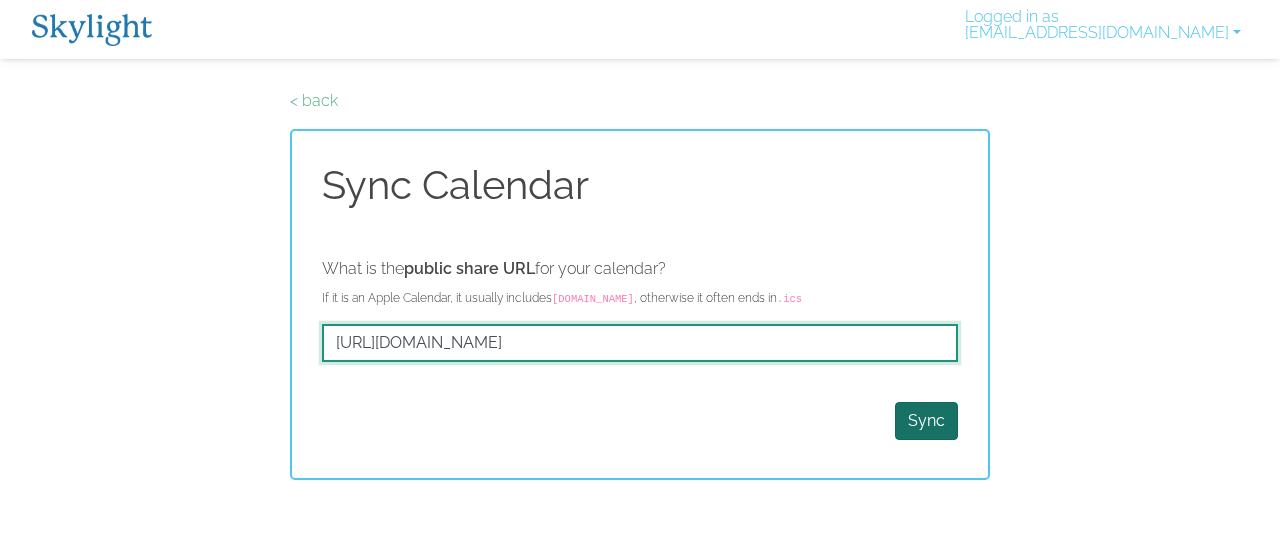 type on "[URL][DOMAIN_NAME]" 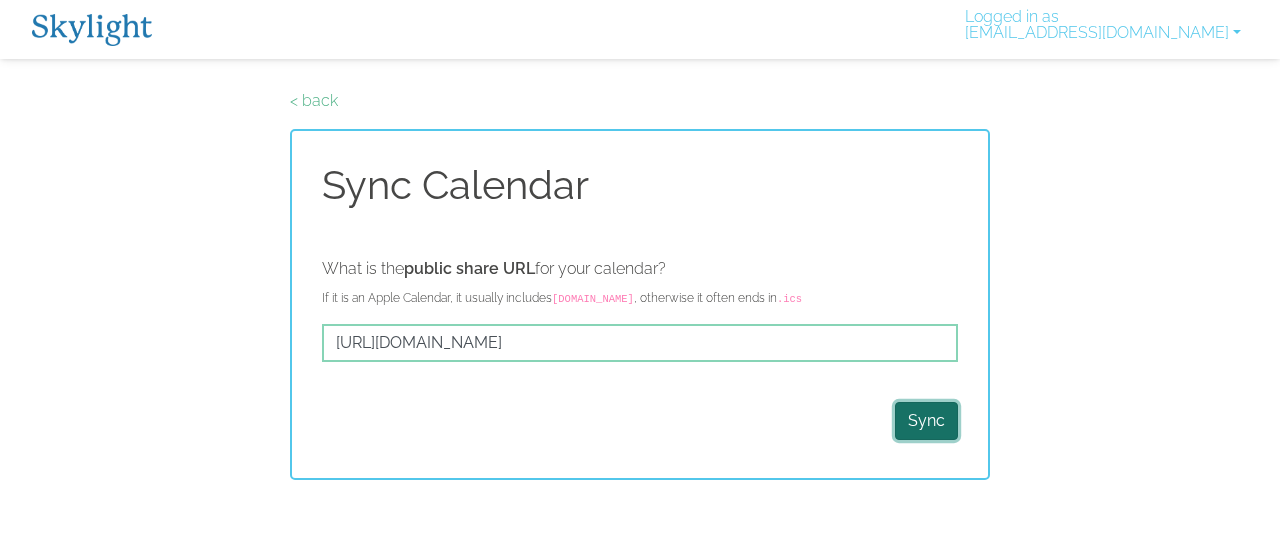 click on "Sync" at bounding box center (926, 421) 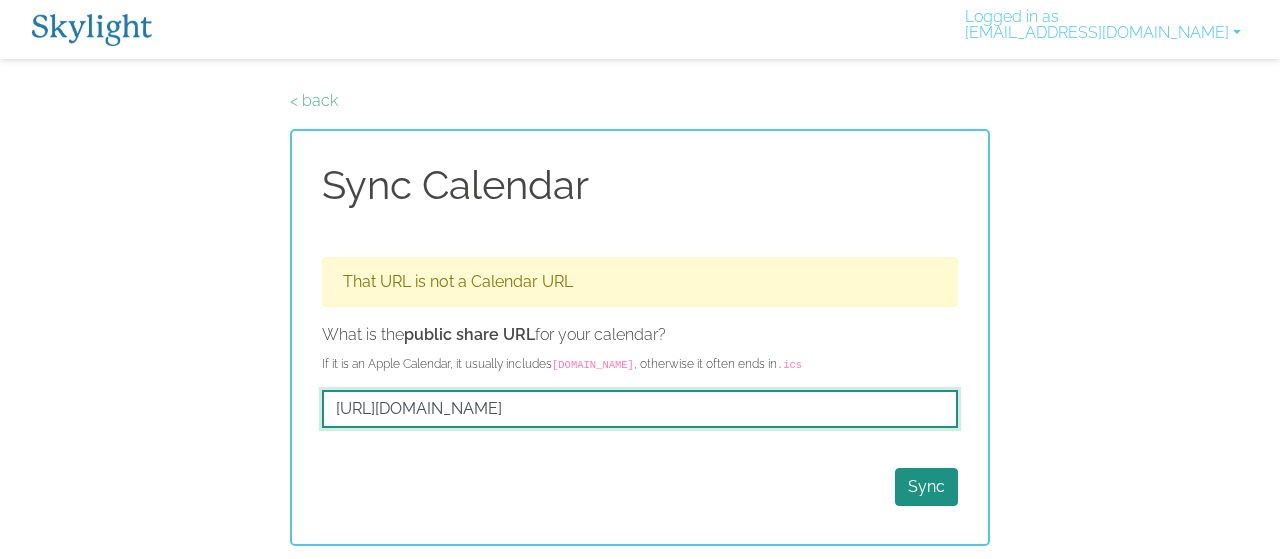 click on "[URL][DOMAIN_NAME]" at bounding box center (640, 409) 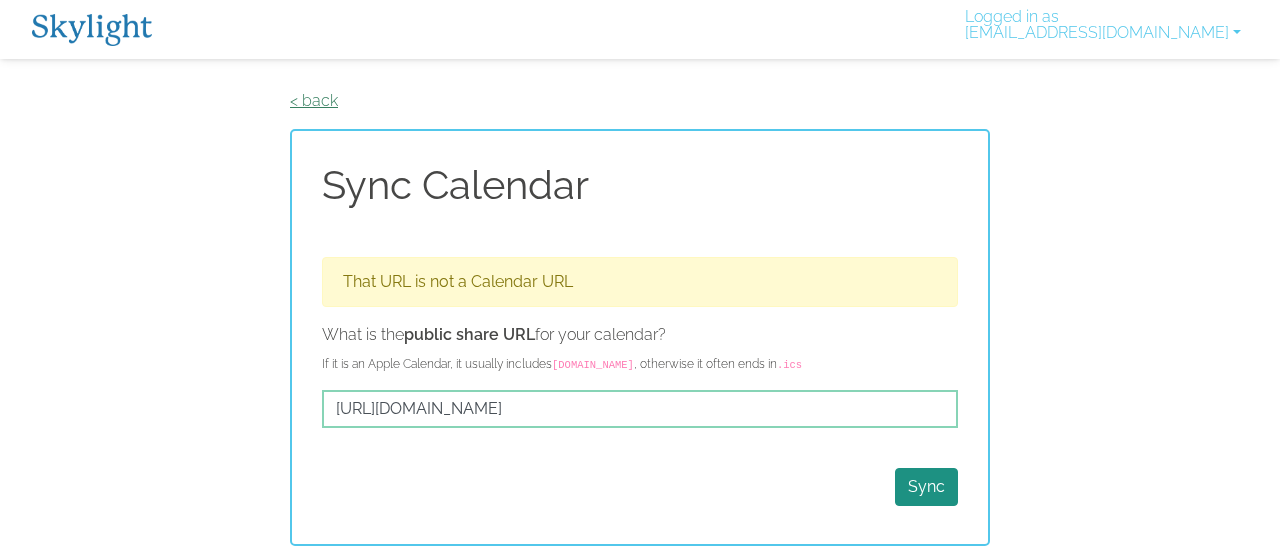 click on "< back" at bounding box center [314, 100] 